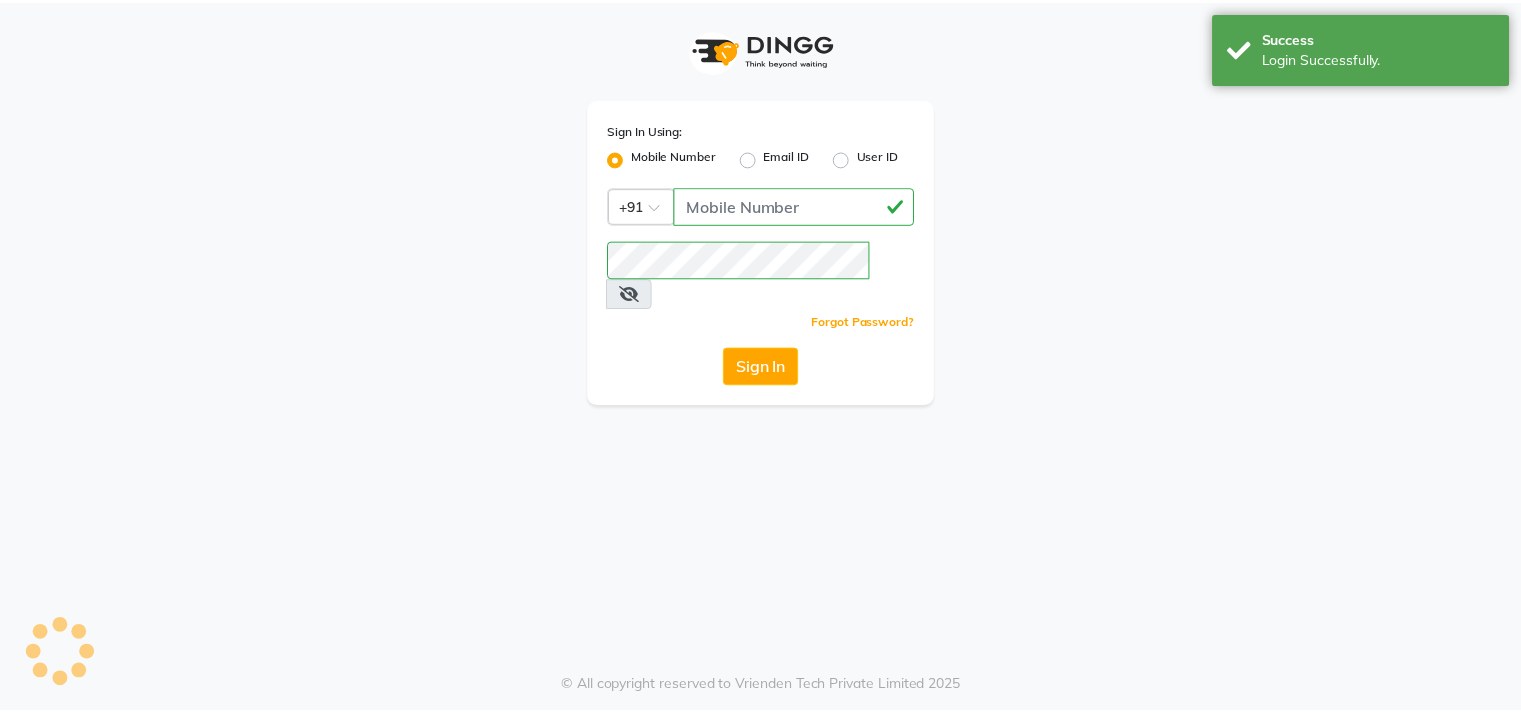 scroll, scrollTop: 0, scrollLeft: 0, axis: both 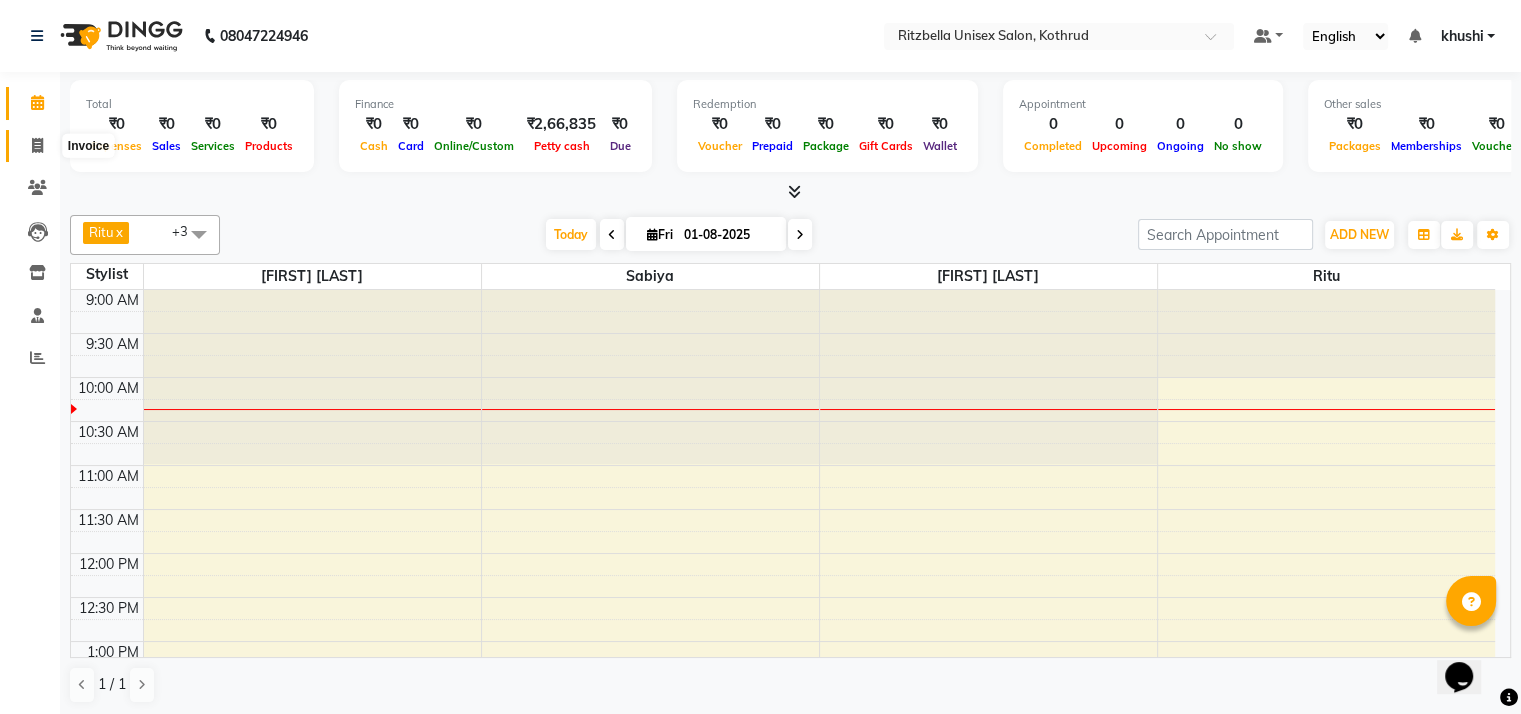 click 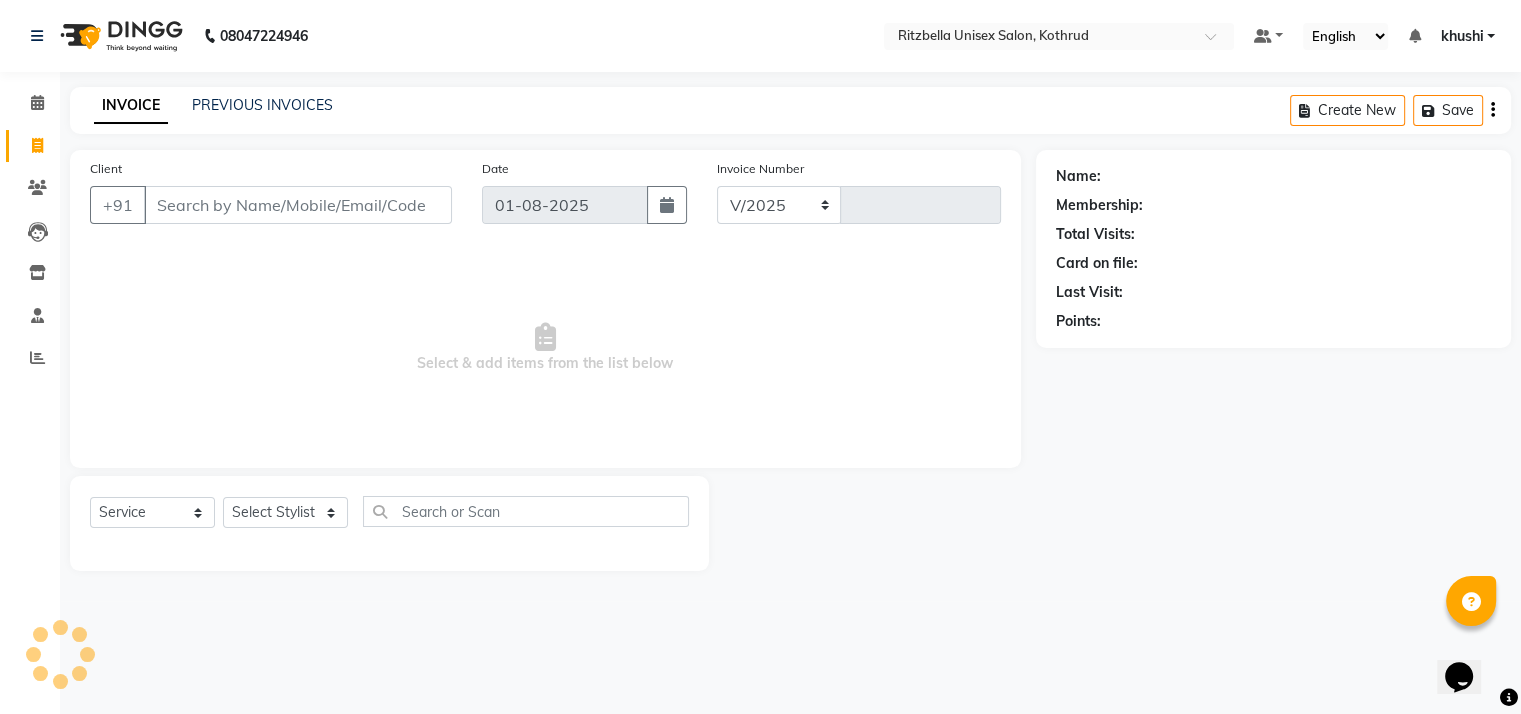 select on "6870" 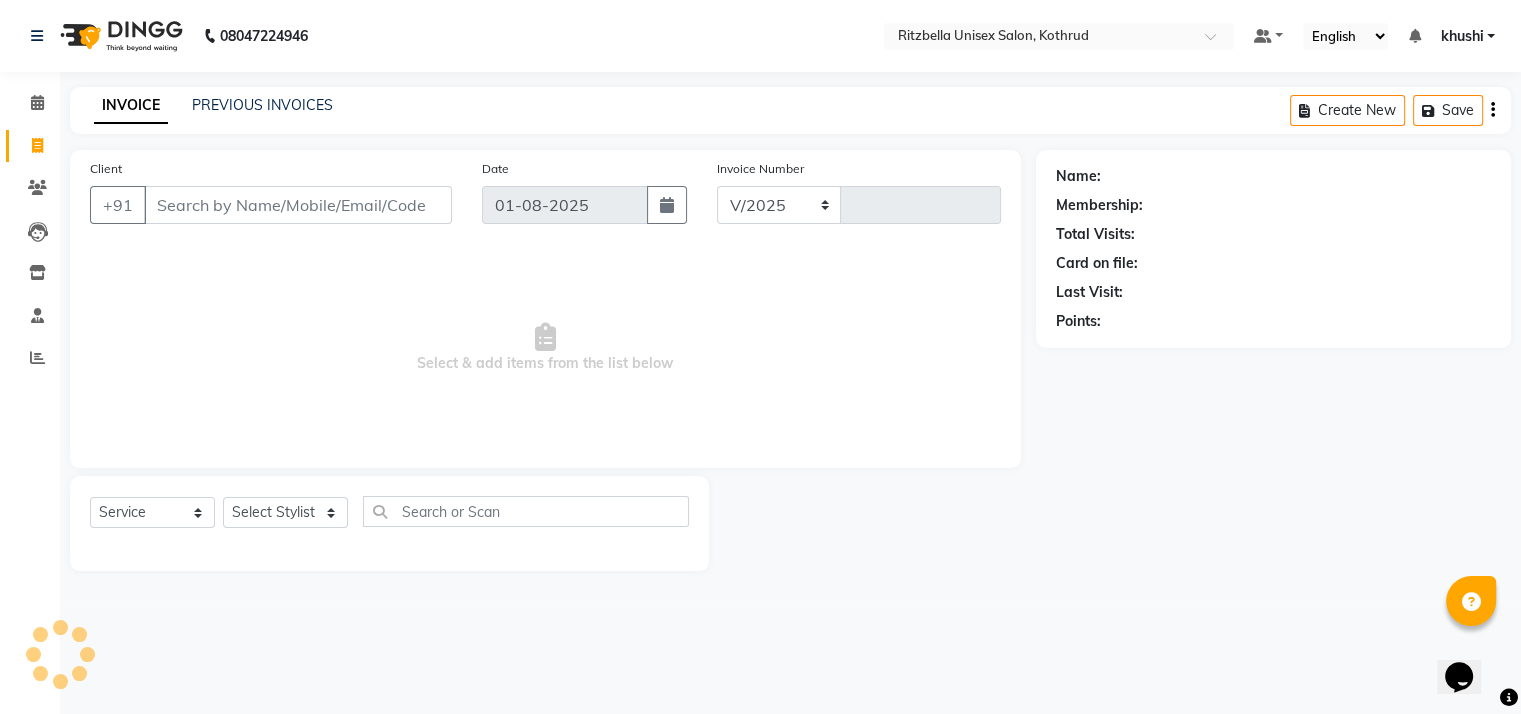type on "0648" 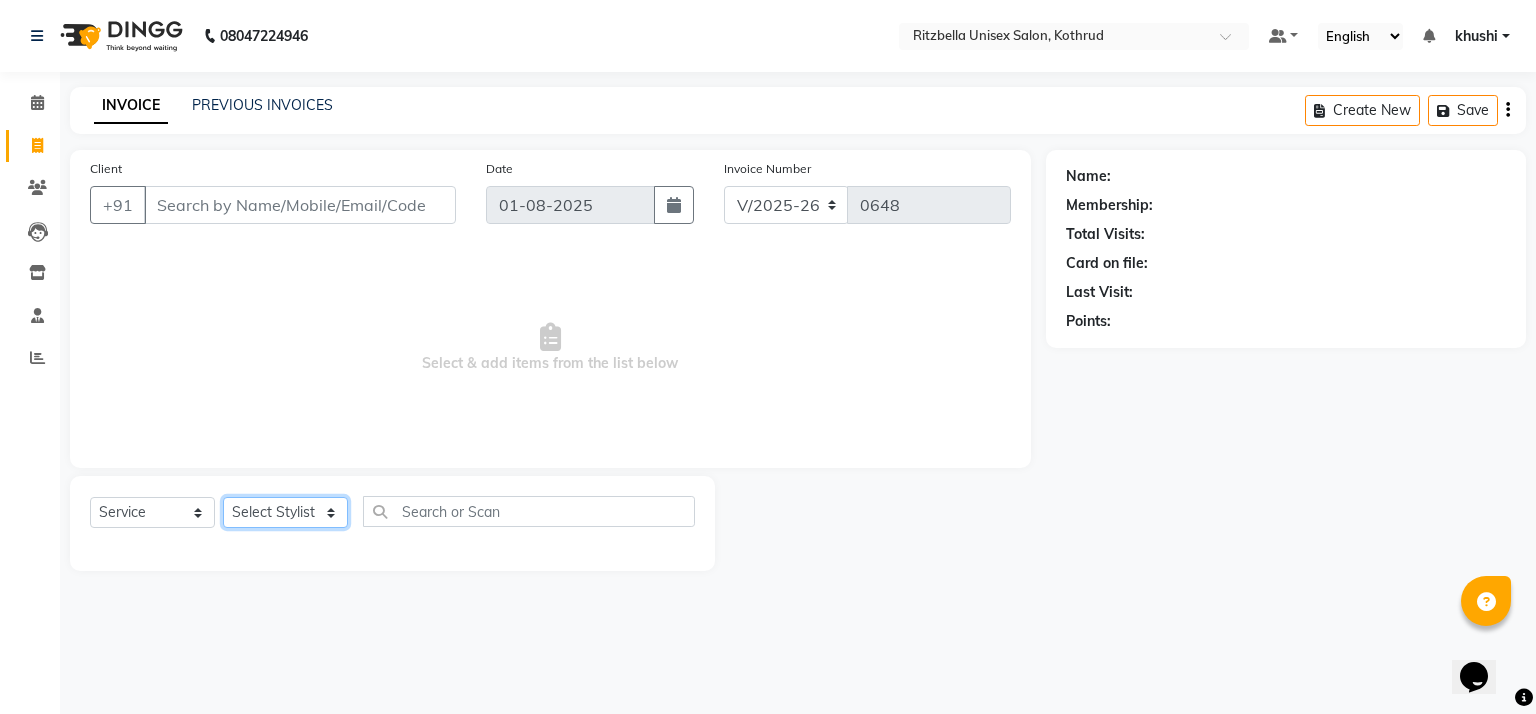 click on "Select Stylist khushi Nitesh shil Ritu Sabiya [LAST] [LAST]" 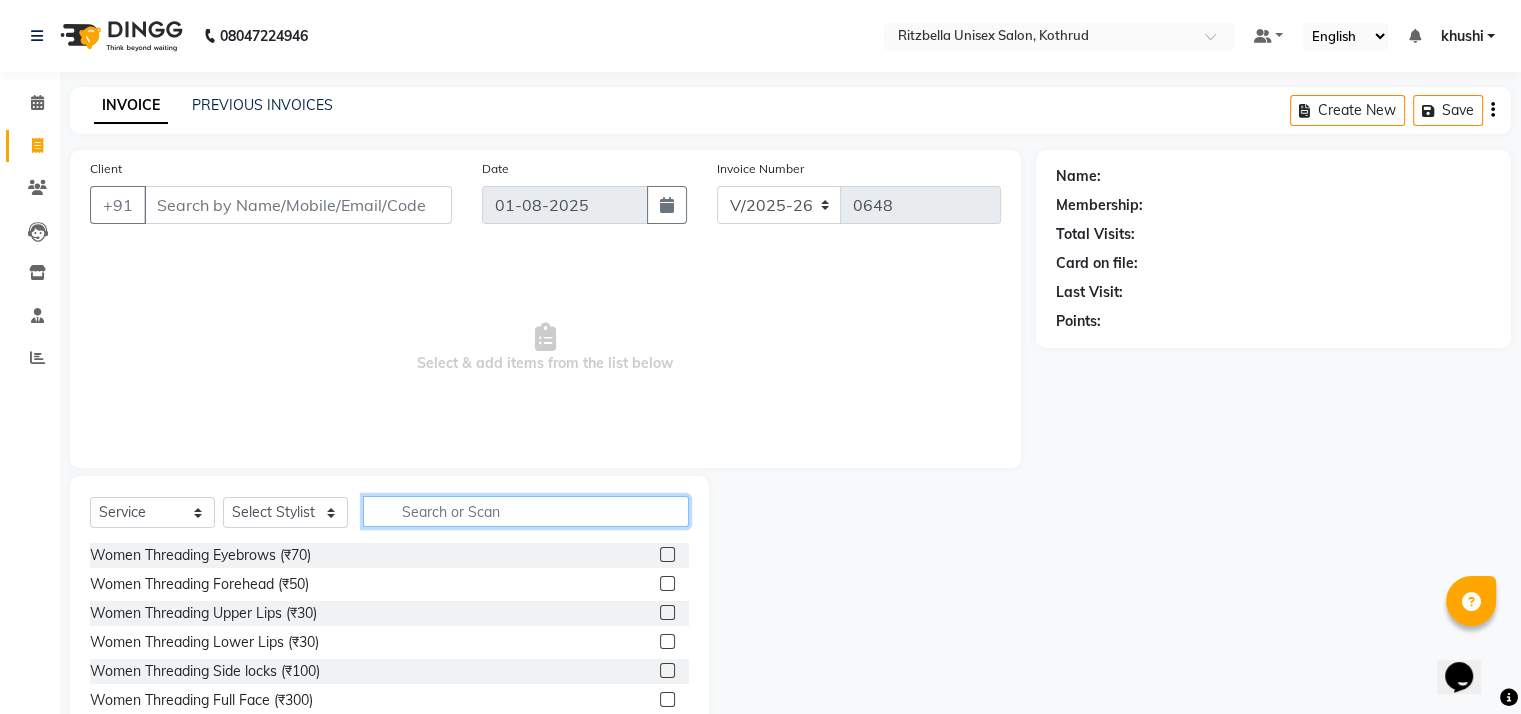 click 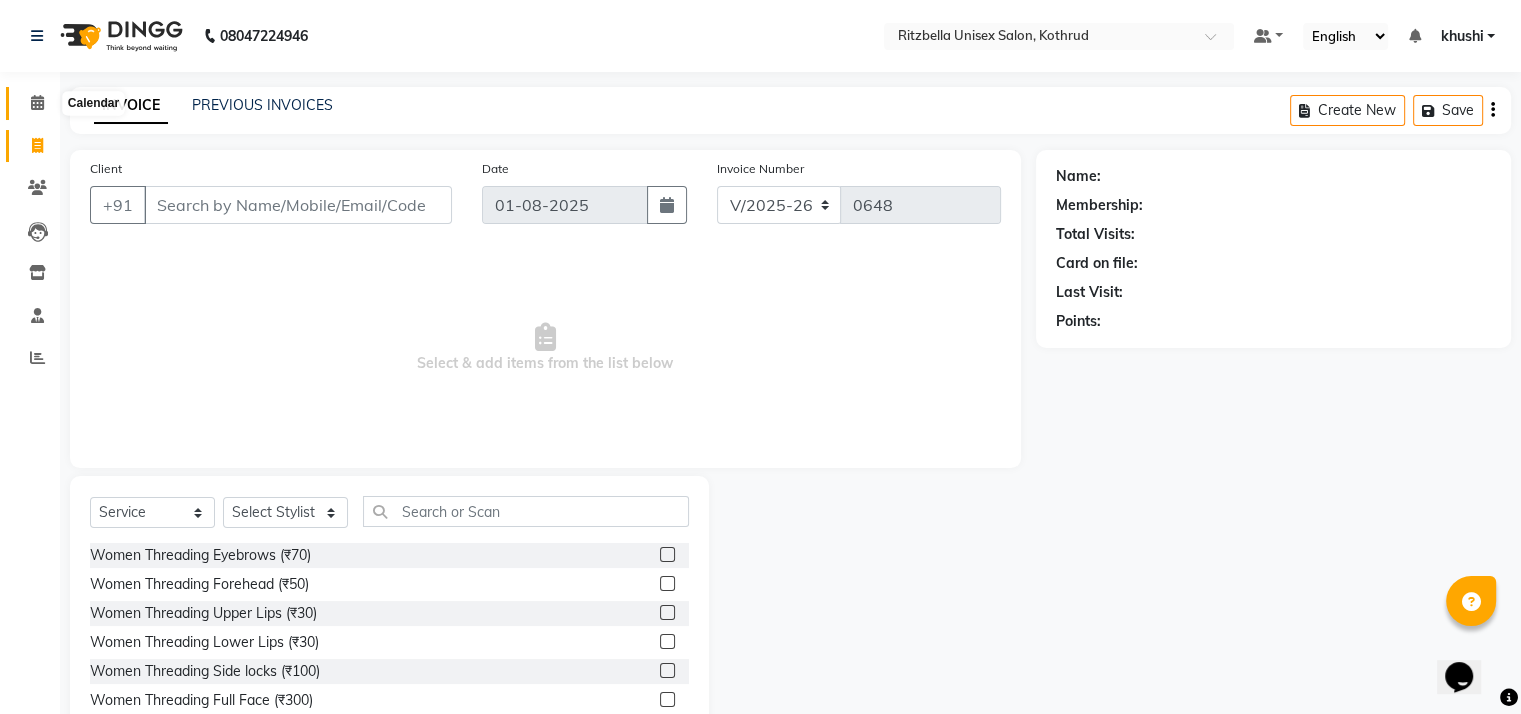 click 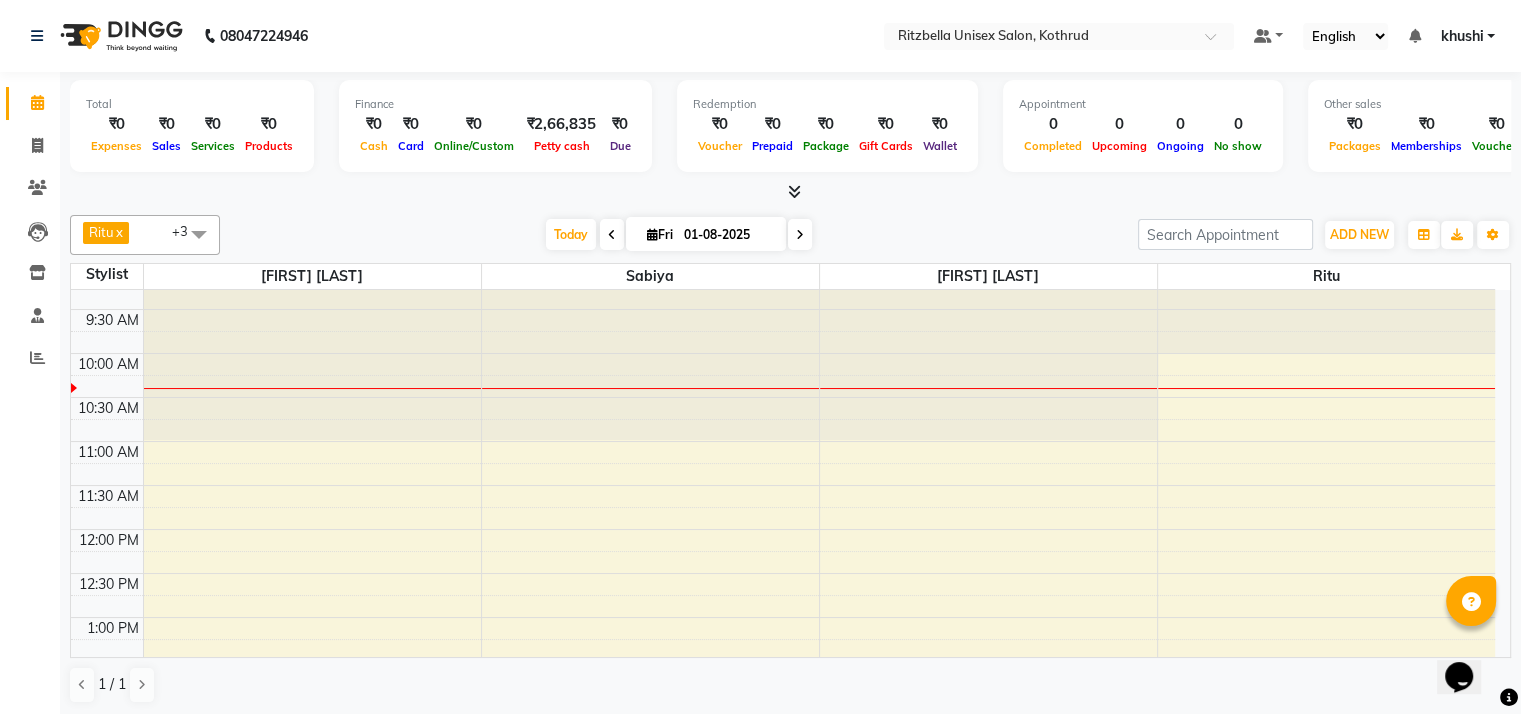 scroll, scrollTop: 0, scrollLeft: 0, axis: both 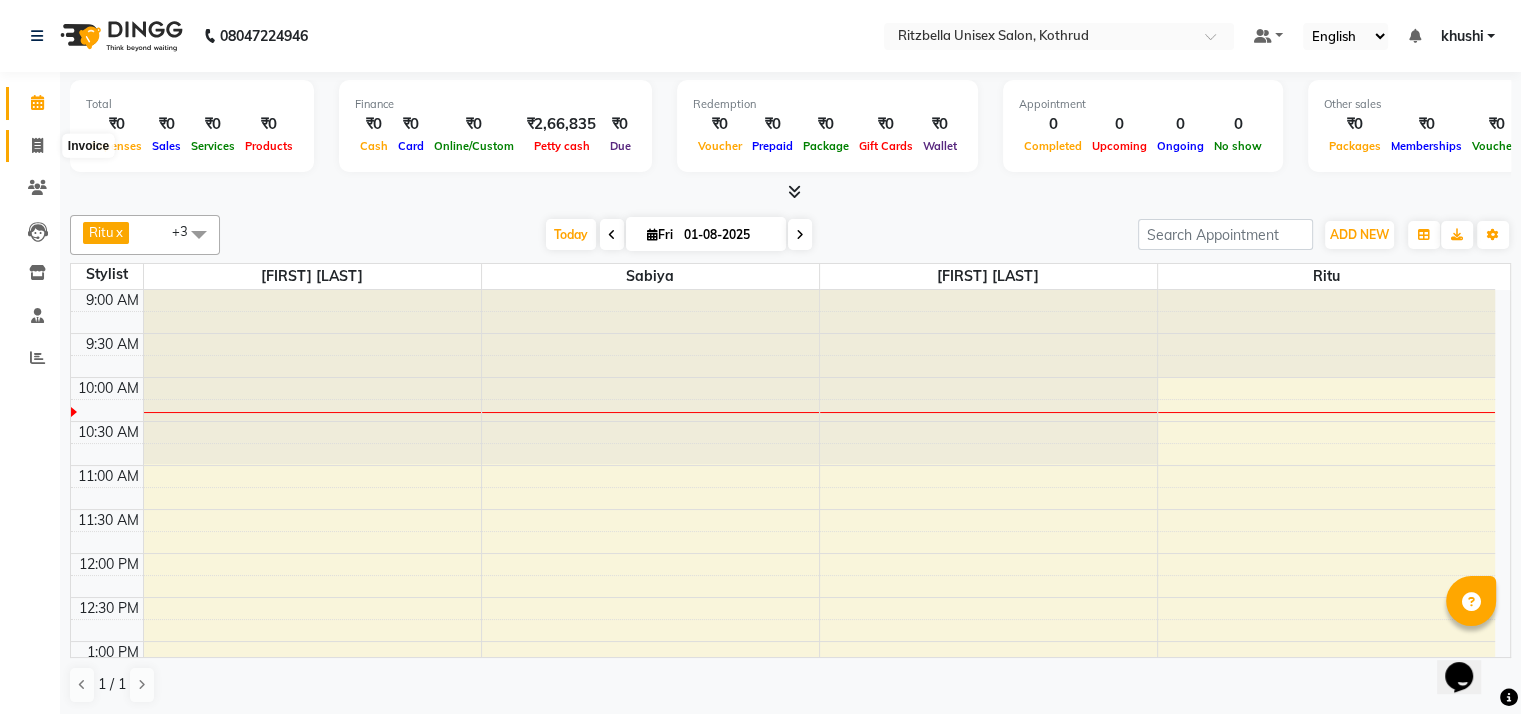 click 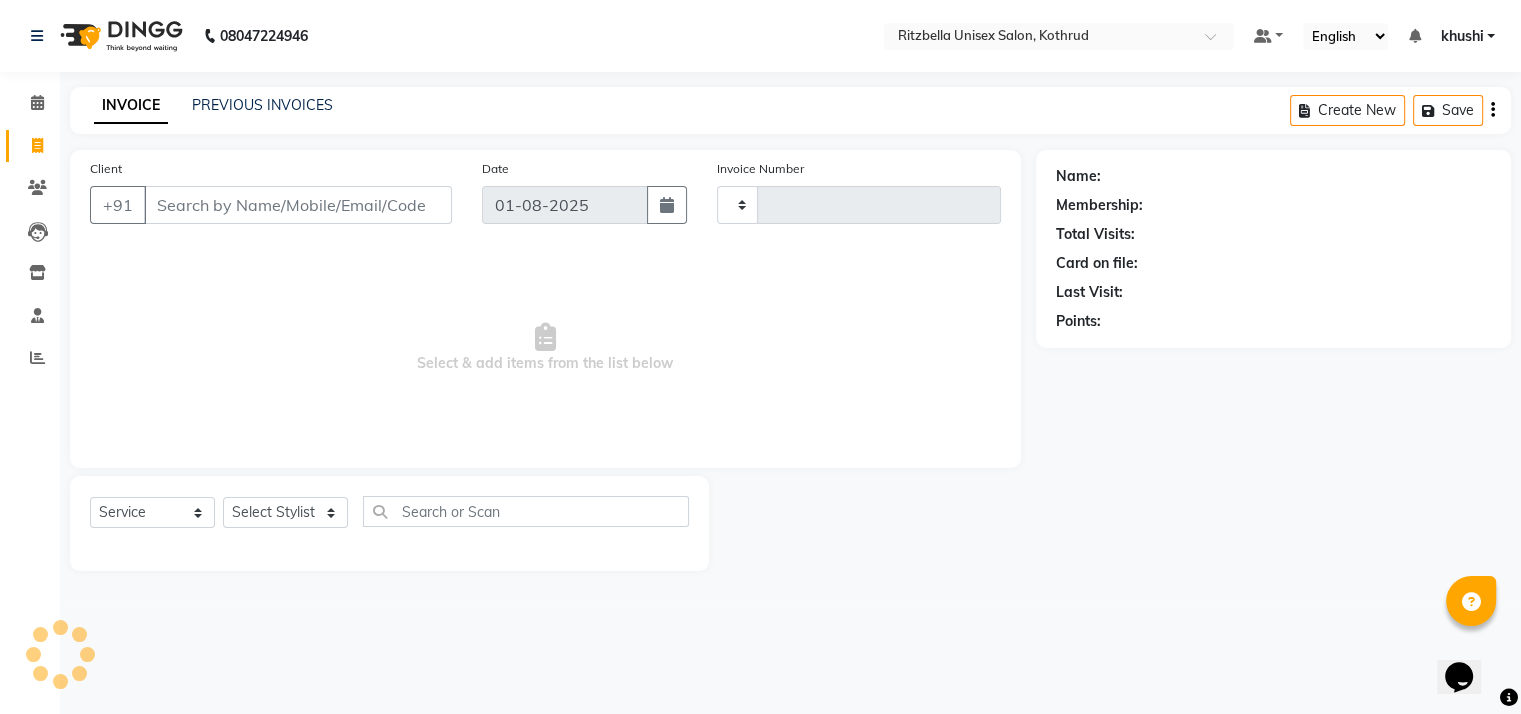 type on "0648" 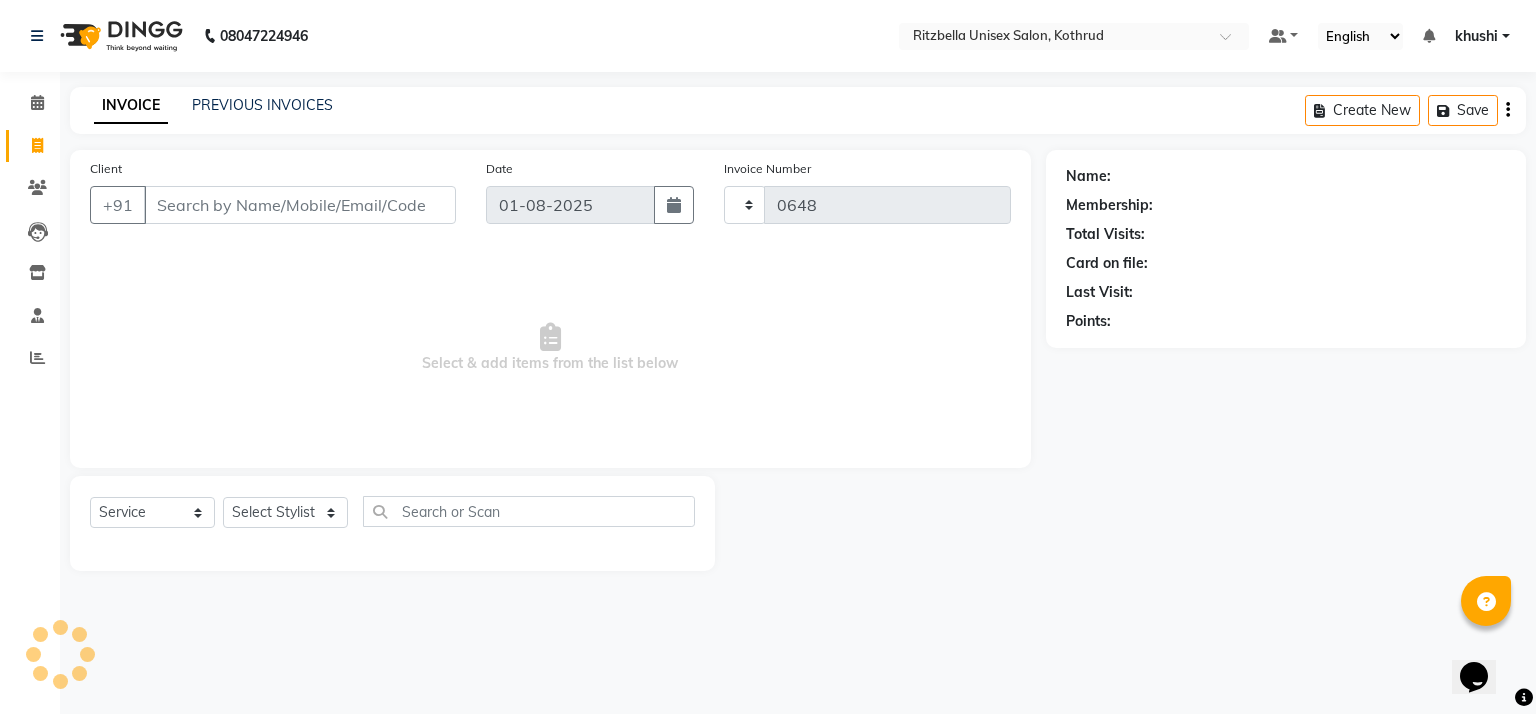 select on "6870" 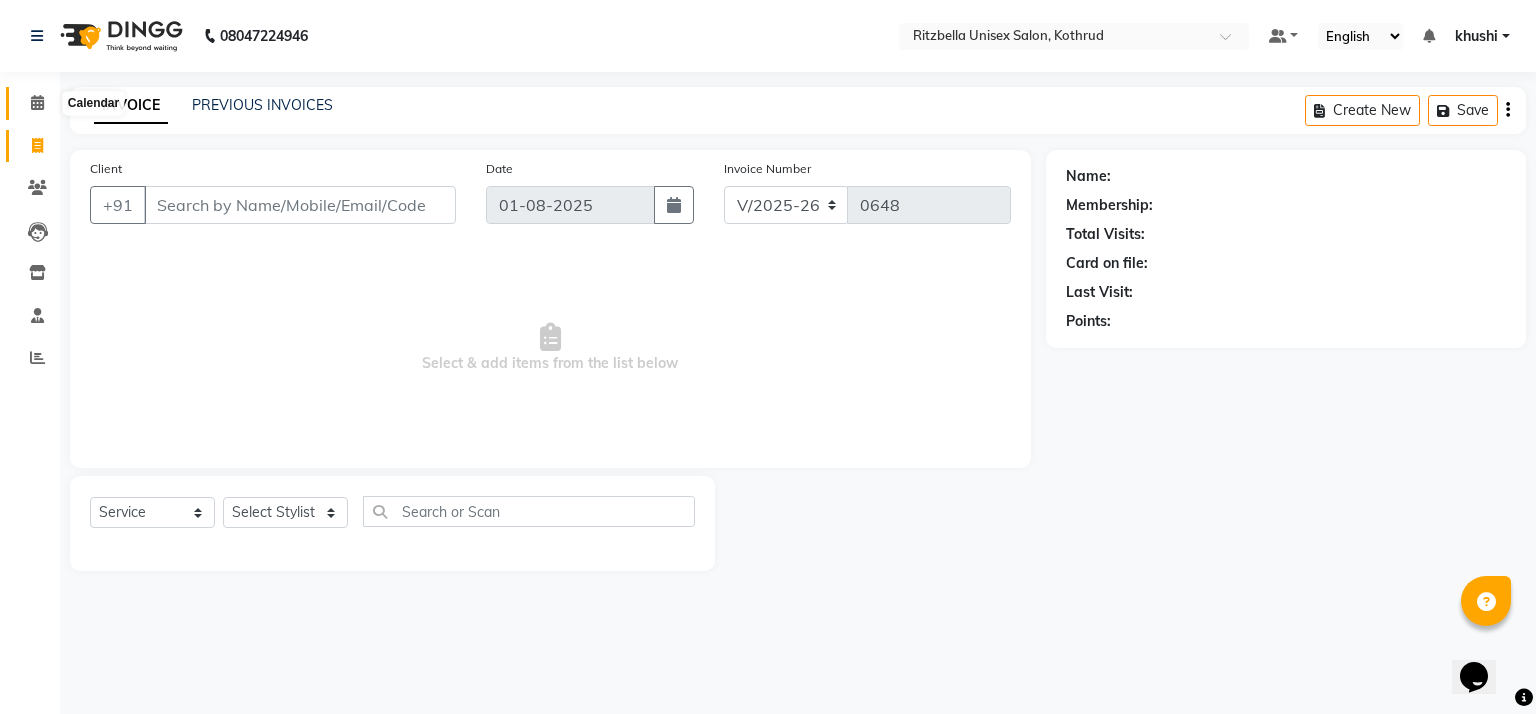 click 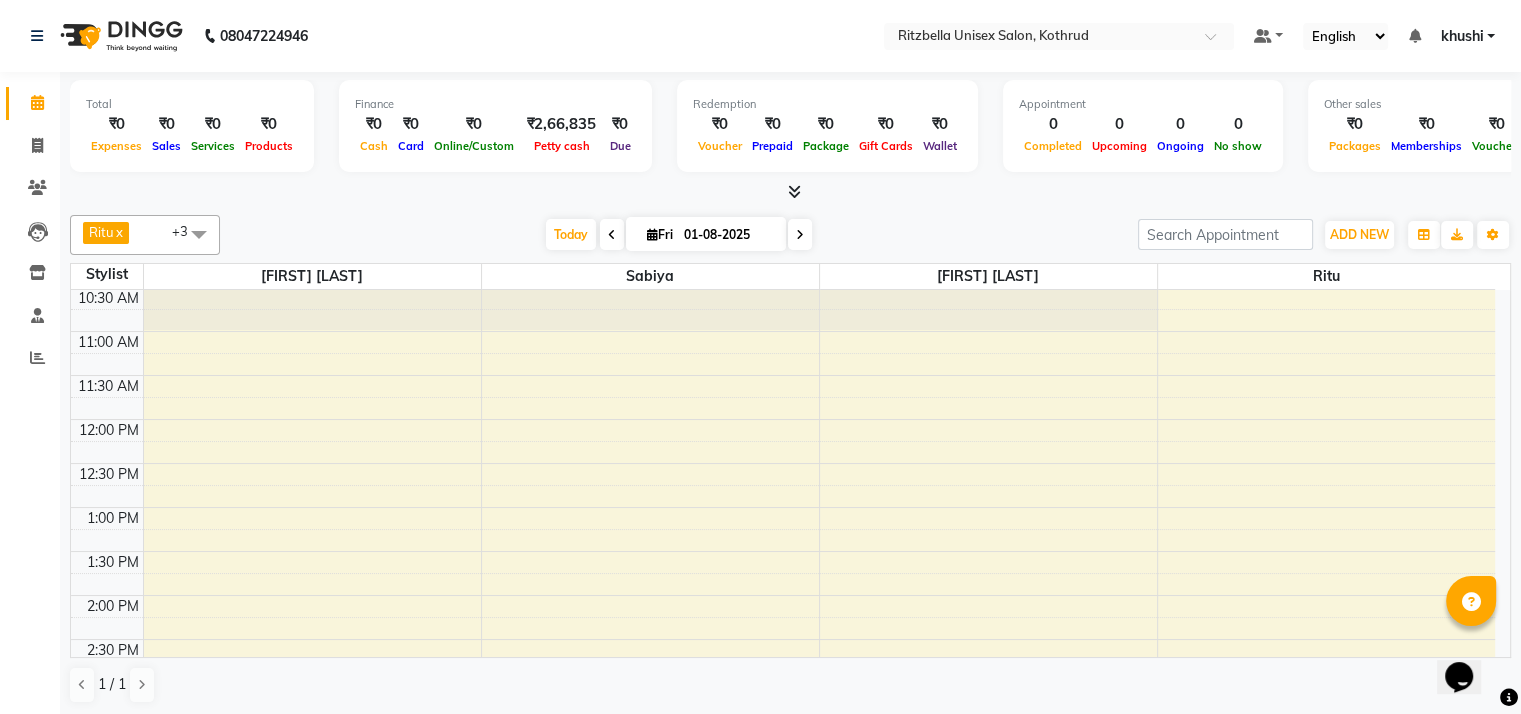 scroll, scrollTop: 0, scrollLeft: 0, axis: both 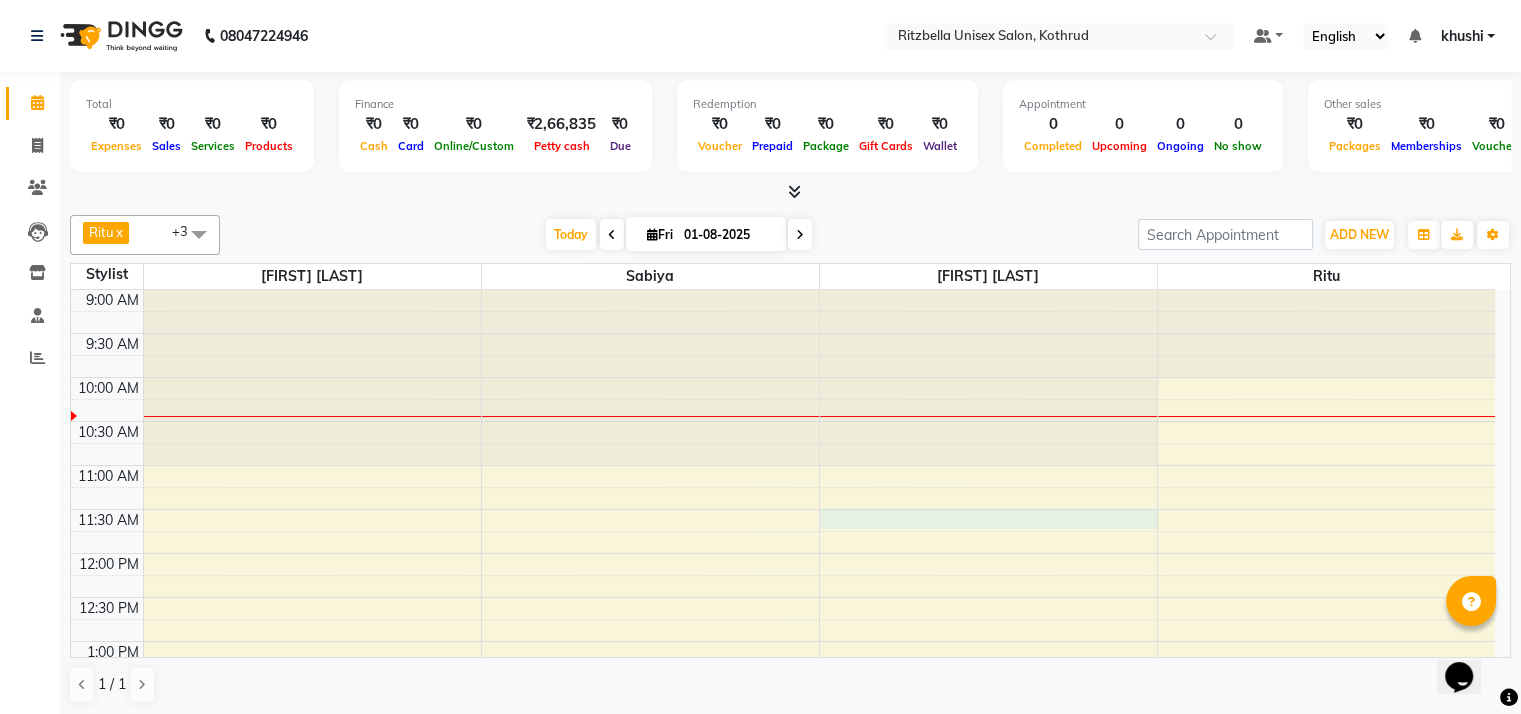 click on "9:00 AM 9:30 AM 10:00 AM 10:30 AM 11:00 AM 11:30 AM 12:00 PM 12:30 PM 1:00 PM 1:30 PM 2:00 PM 2:30 PM 3:00 PM 3:30 PM 4:00 PM 4:30 PM 5:00 PM 5:30 PM 6:00 PM 6:30 PM 7:00 PM 7:30 PM 8:00 PM 8:30 PM 9:00 PM 9:30 PM" at bounding box center (783, 861) 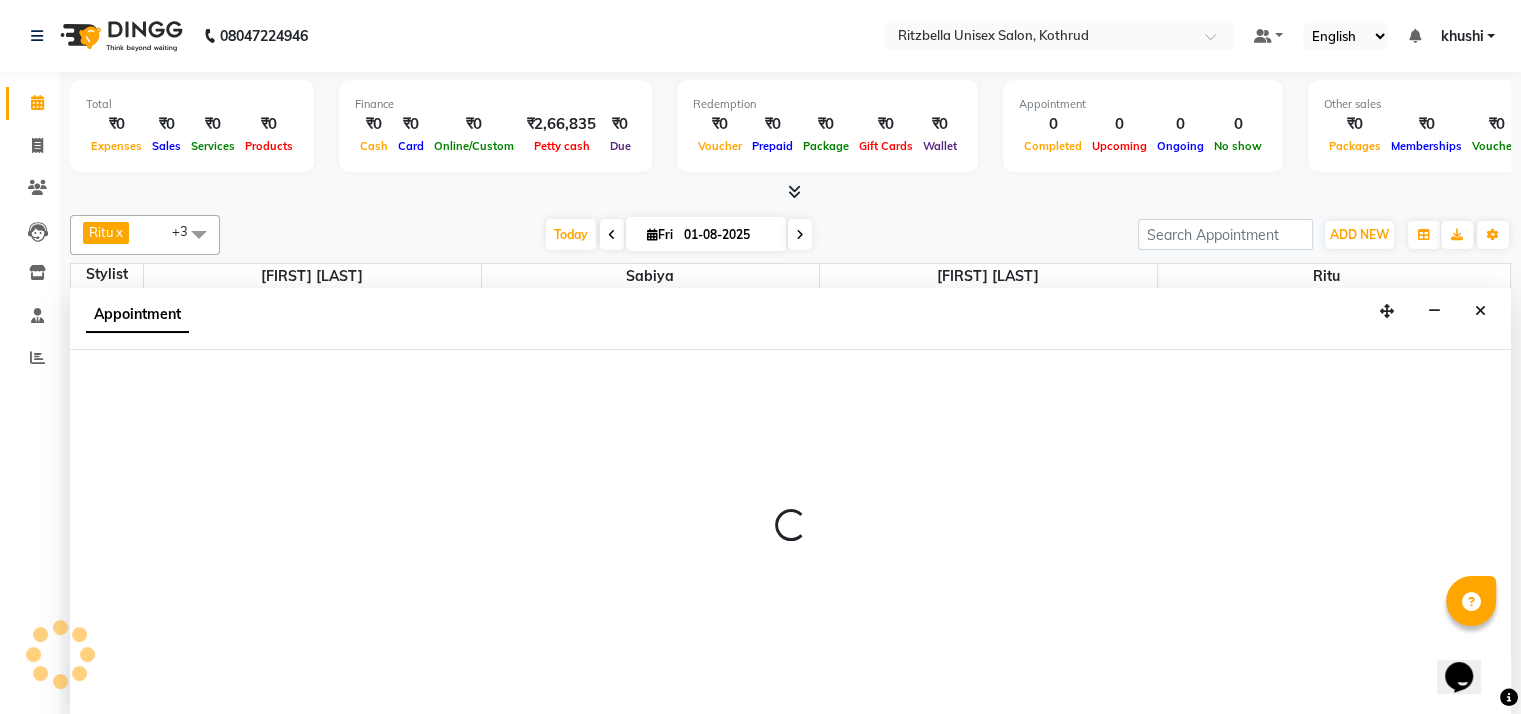 select on "[NUMBER]" 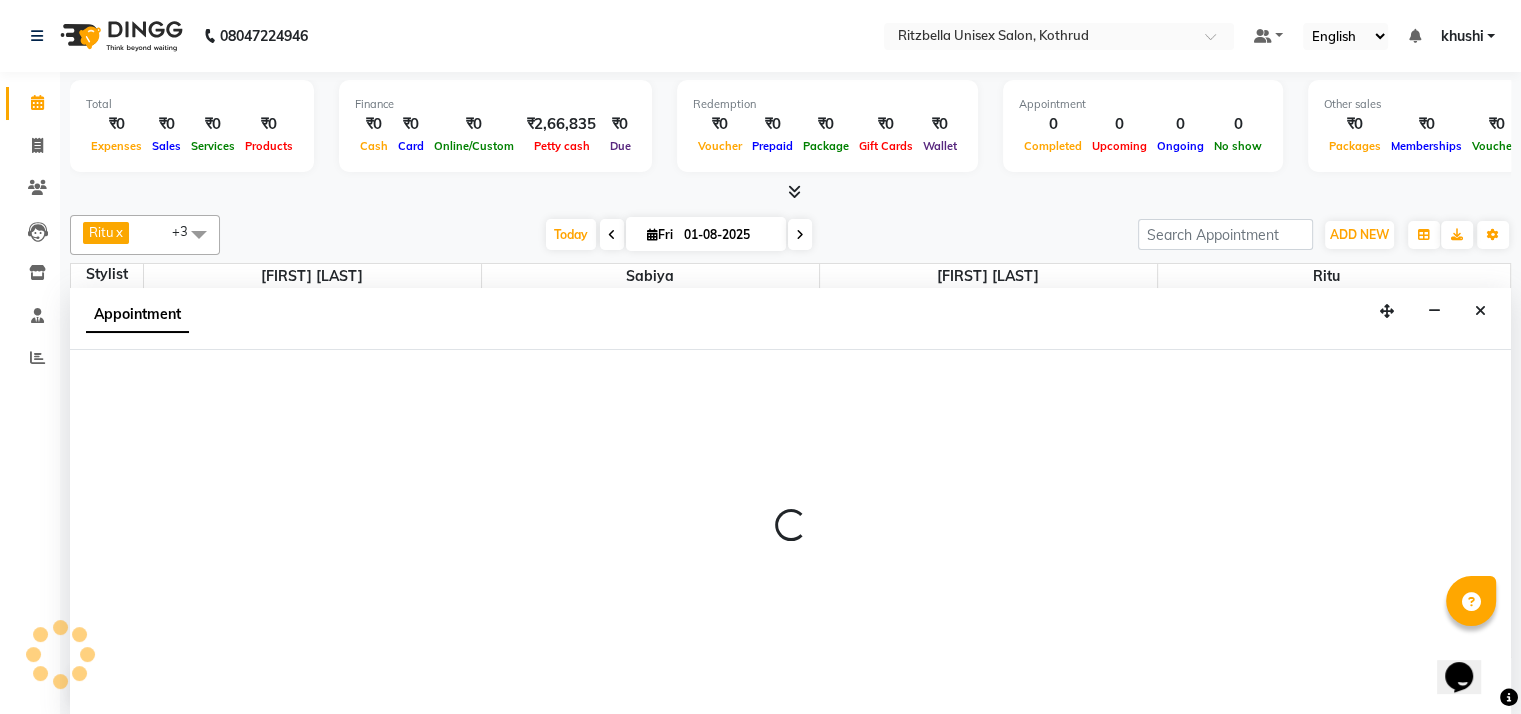 select on "tentative" 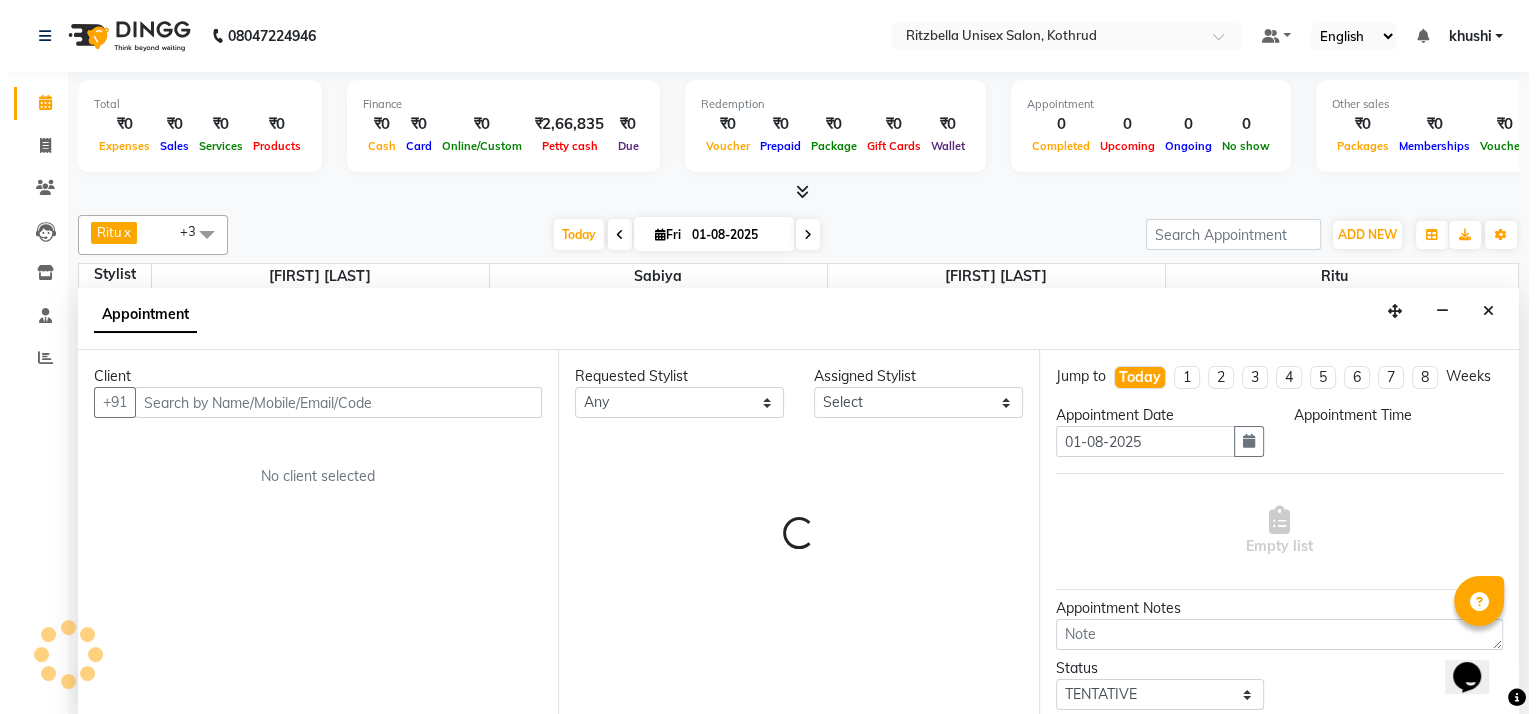 scroll, scrollTop: 1, scrollLeft: 0, axis: vertical 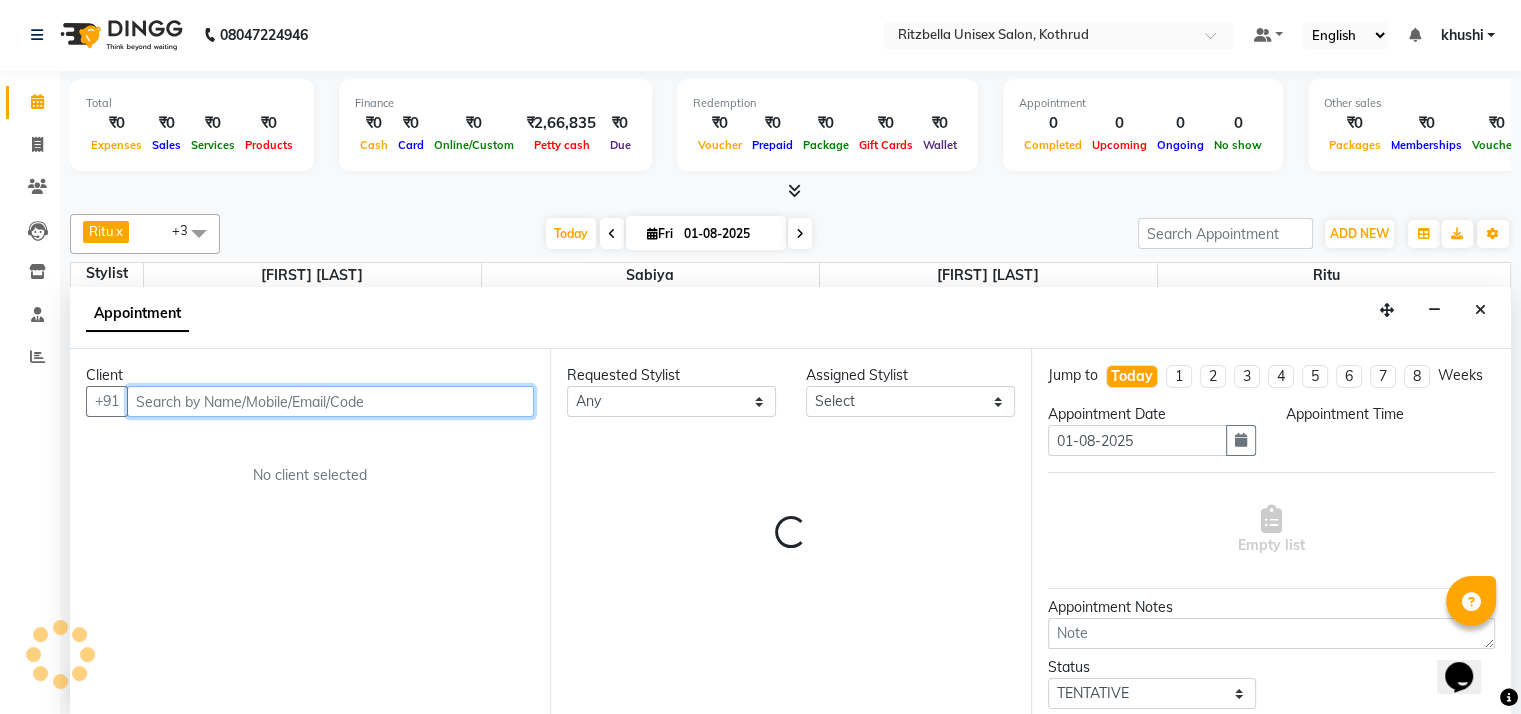 select on "690" 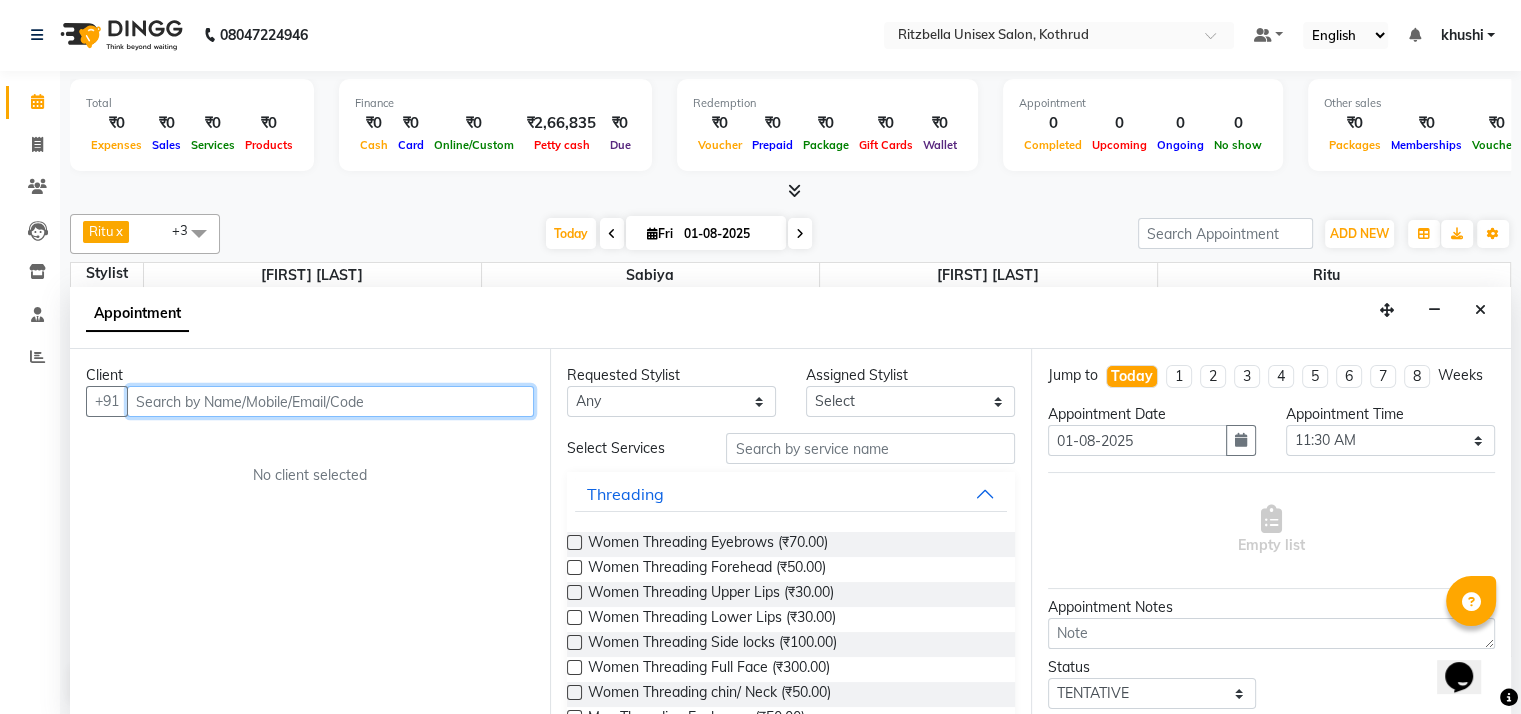 click at bounding box center (330, 401) 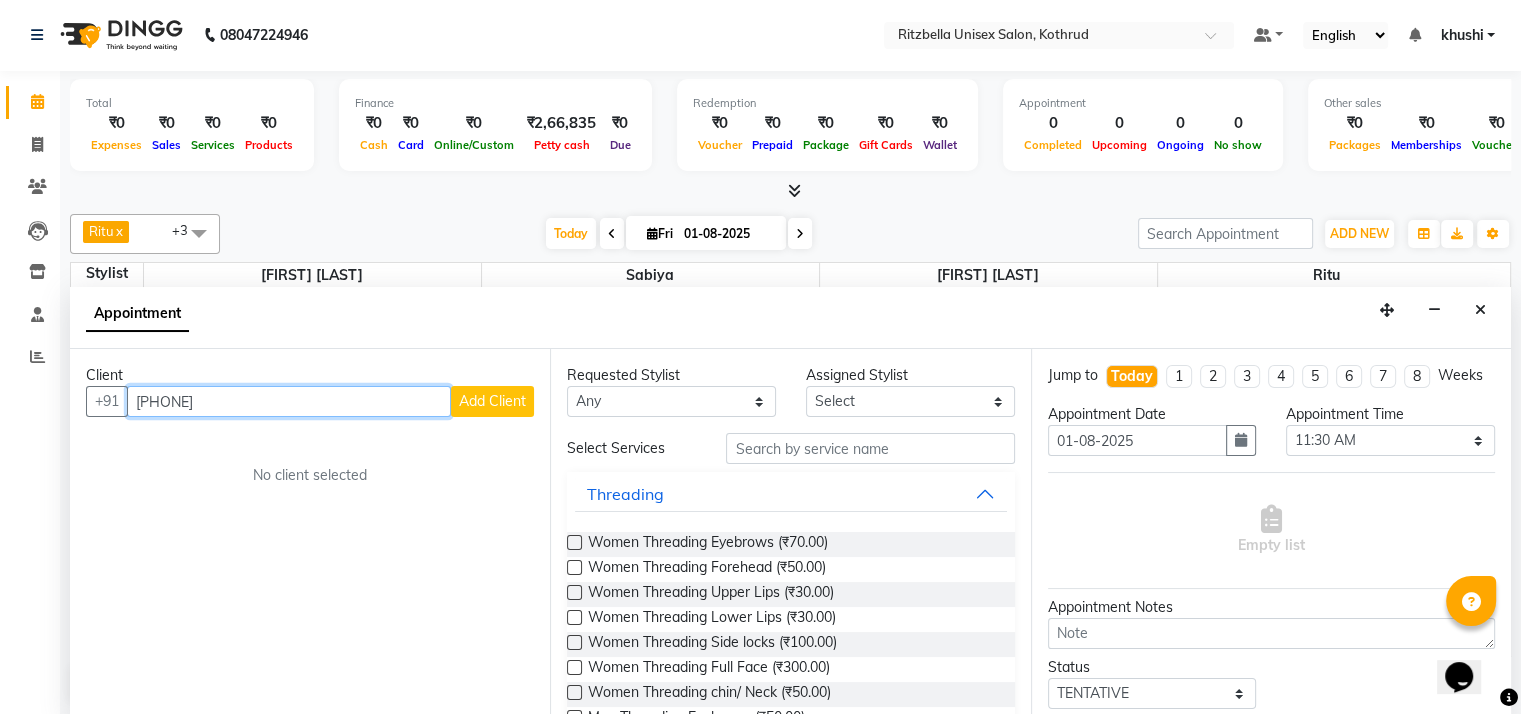 type on "[PHONE]" 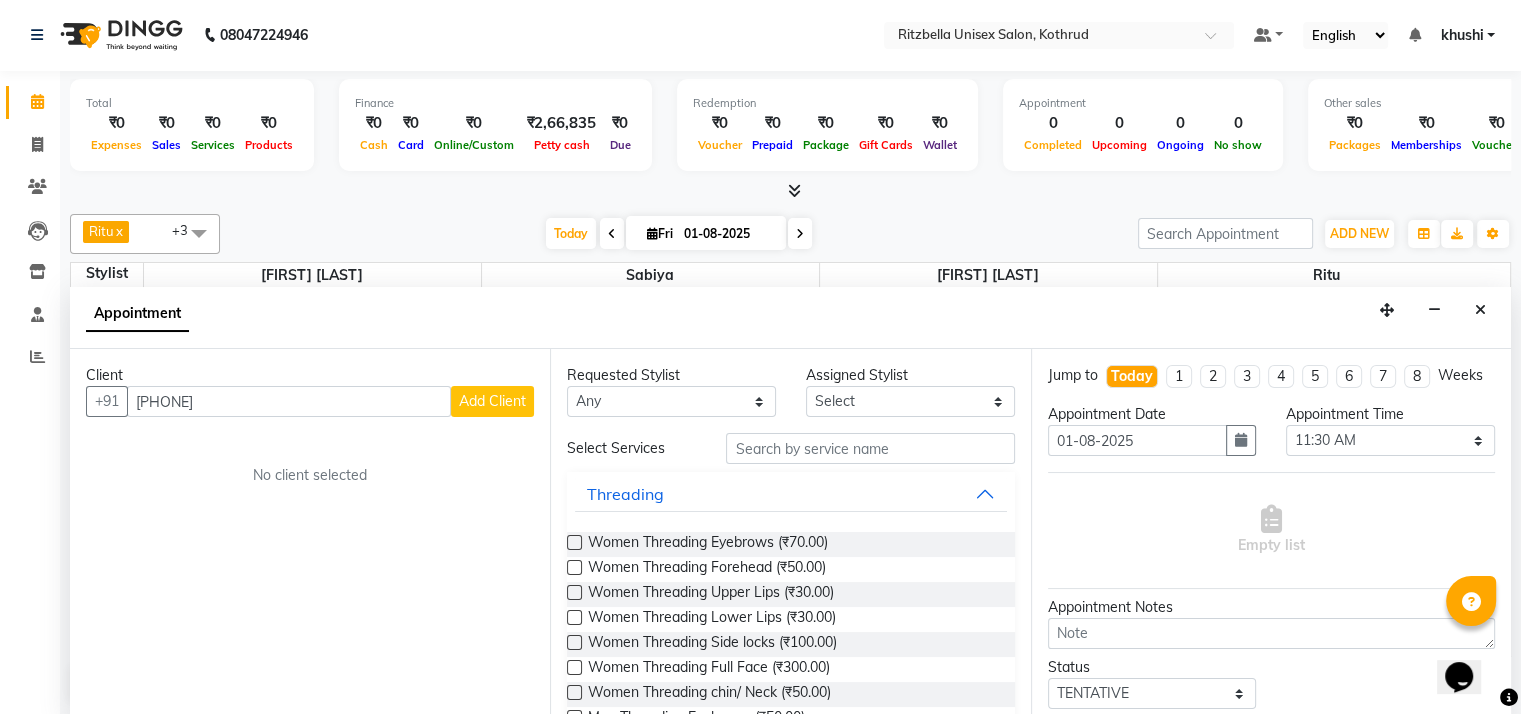 click on "Add Client" at bounding box center (492, 401) 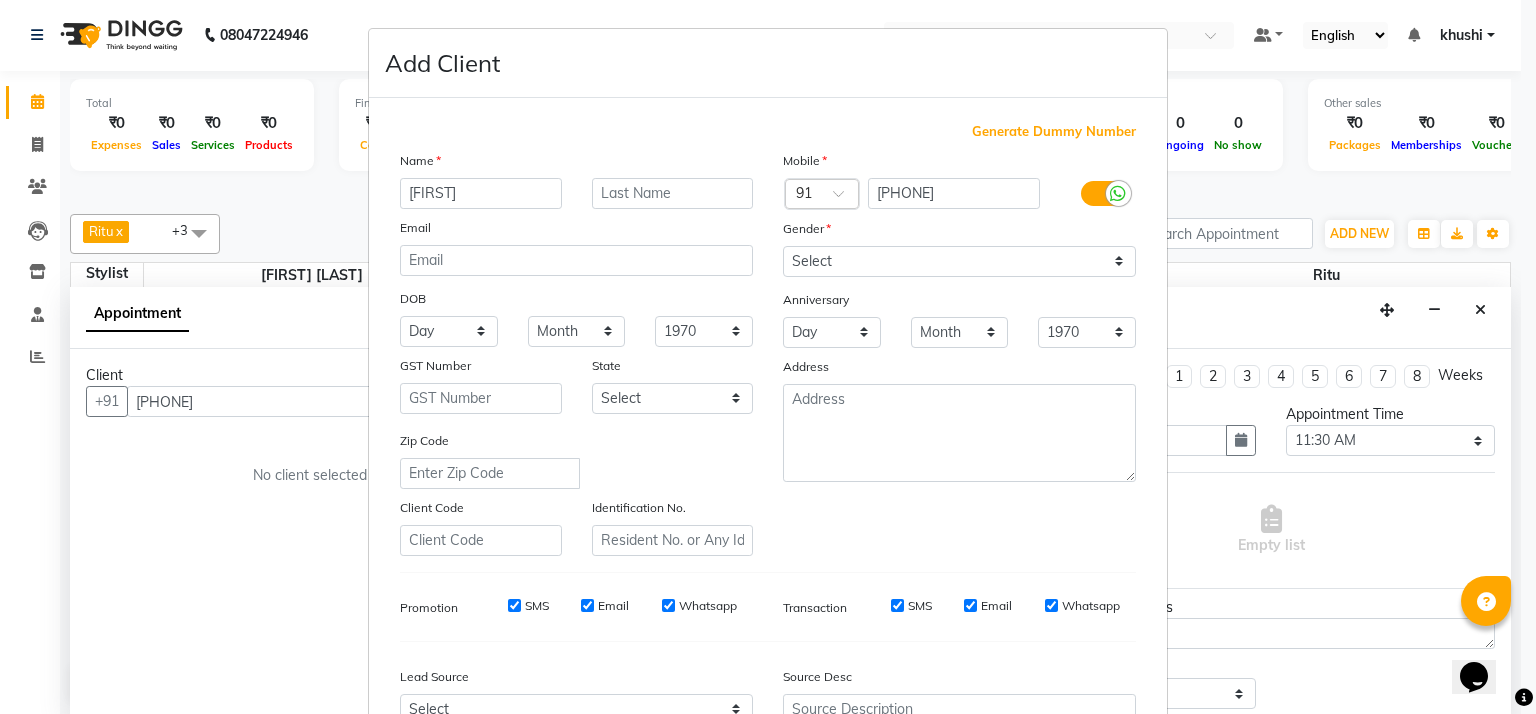 type on "[FIRST]" 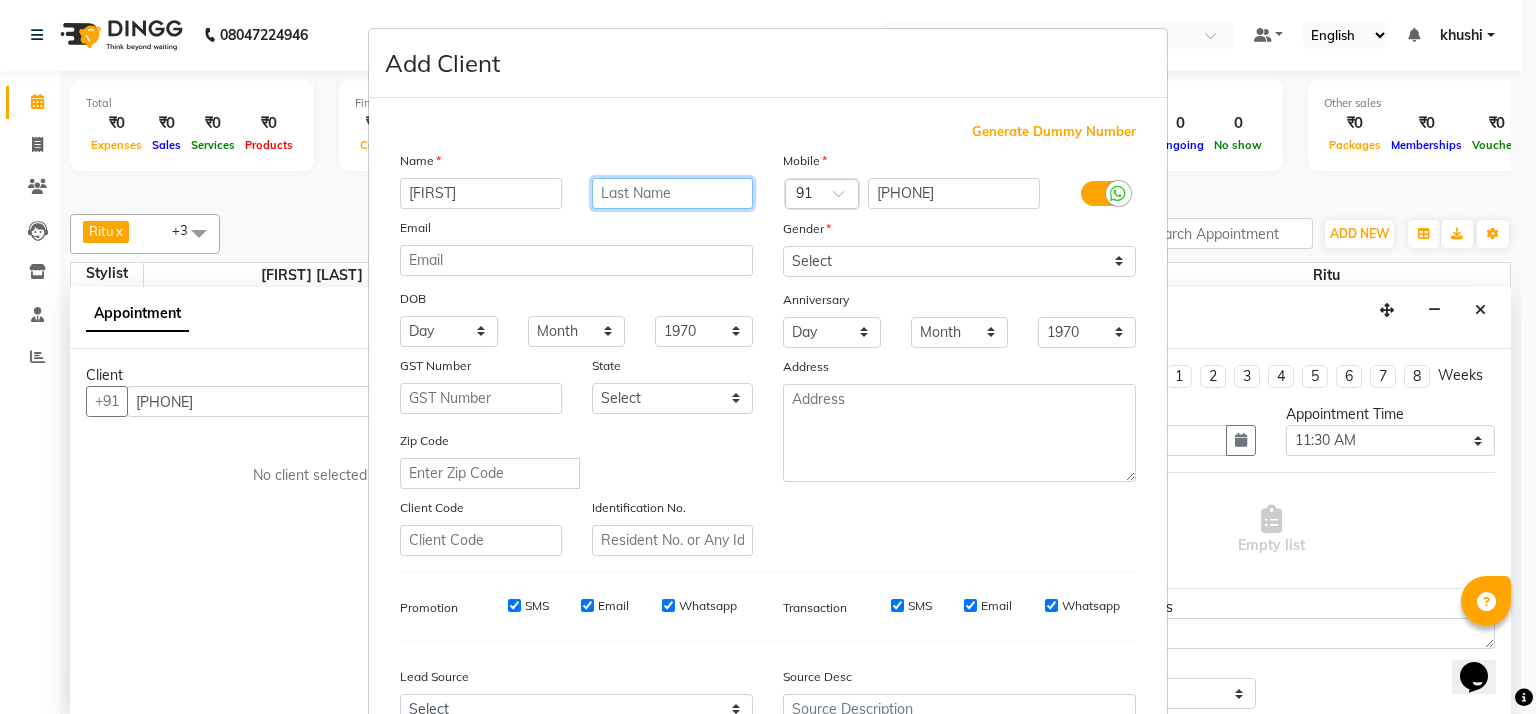 click at bounding box center [673, 193] 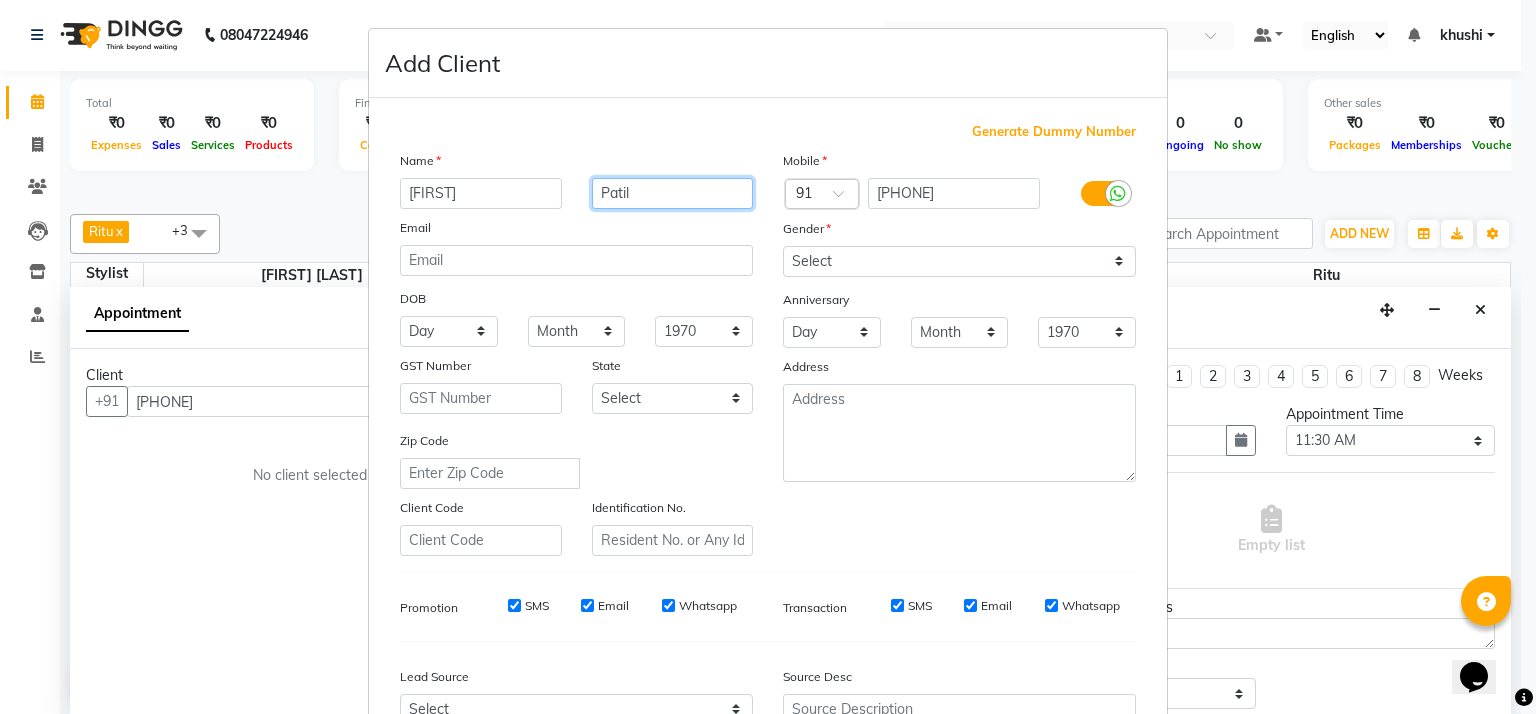 type on "Patil" 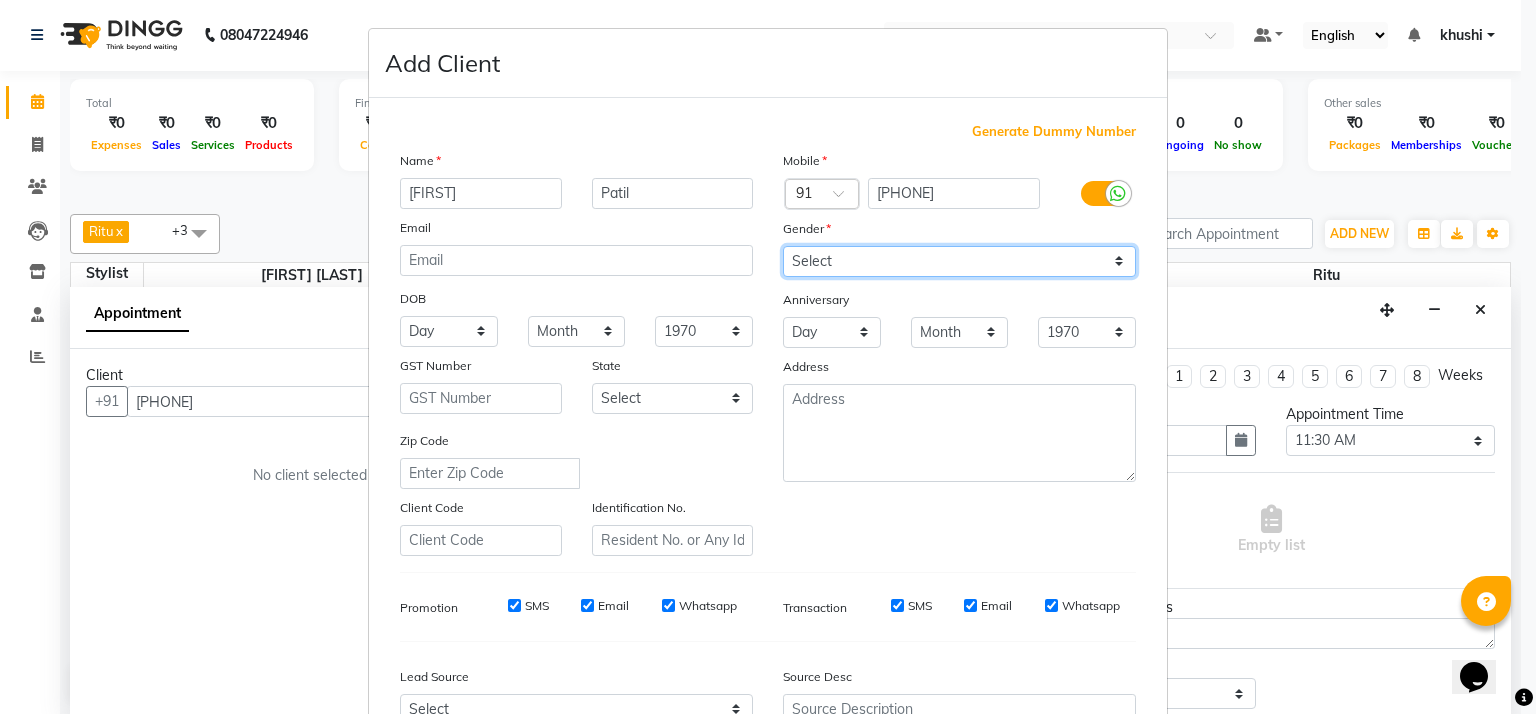 click on "Select Male Female Other Prefer Not To Say" at bounding box center [959, 261] 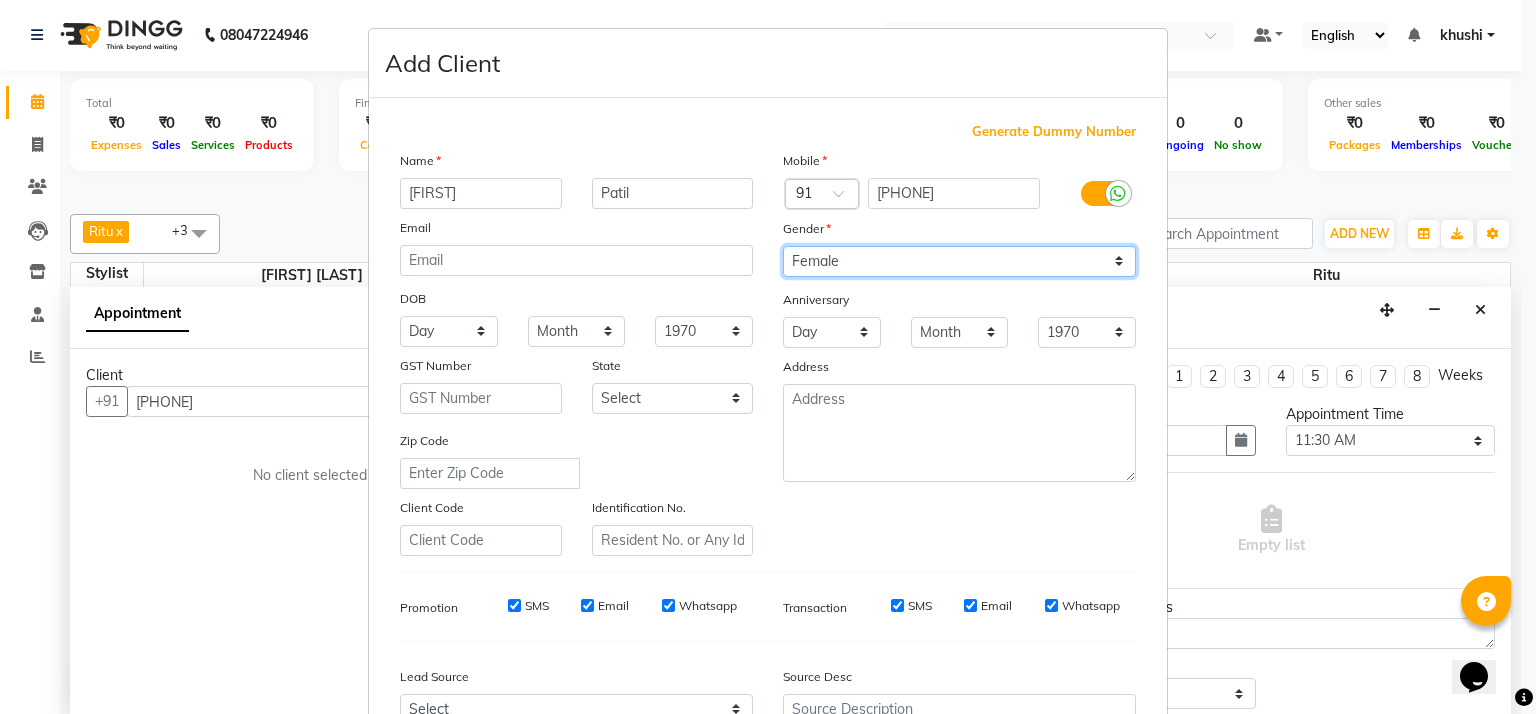 click on "Select Male Female Other Prefer Not To Say" at bounding box center [959, 261] 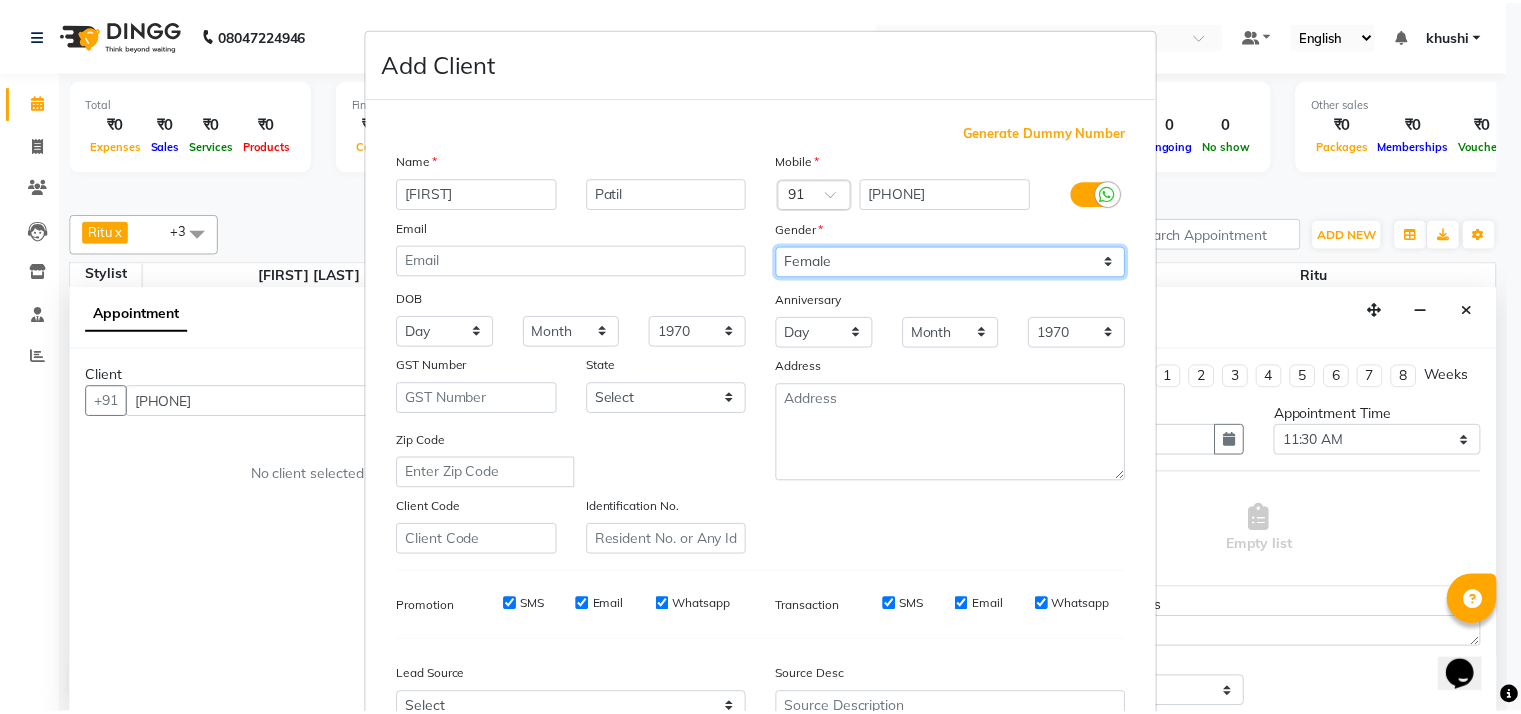 scroll, scrollTop: 219, scrollLeft: 0, axis: vertical 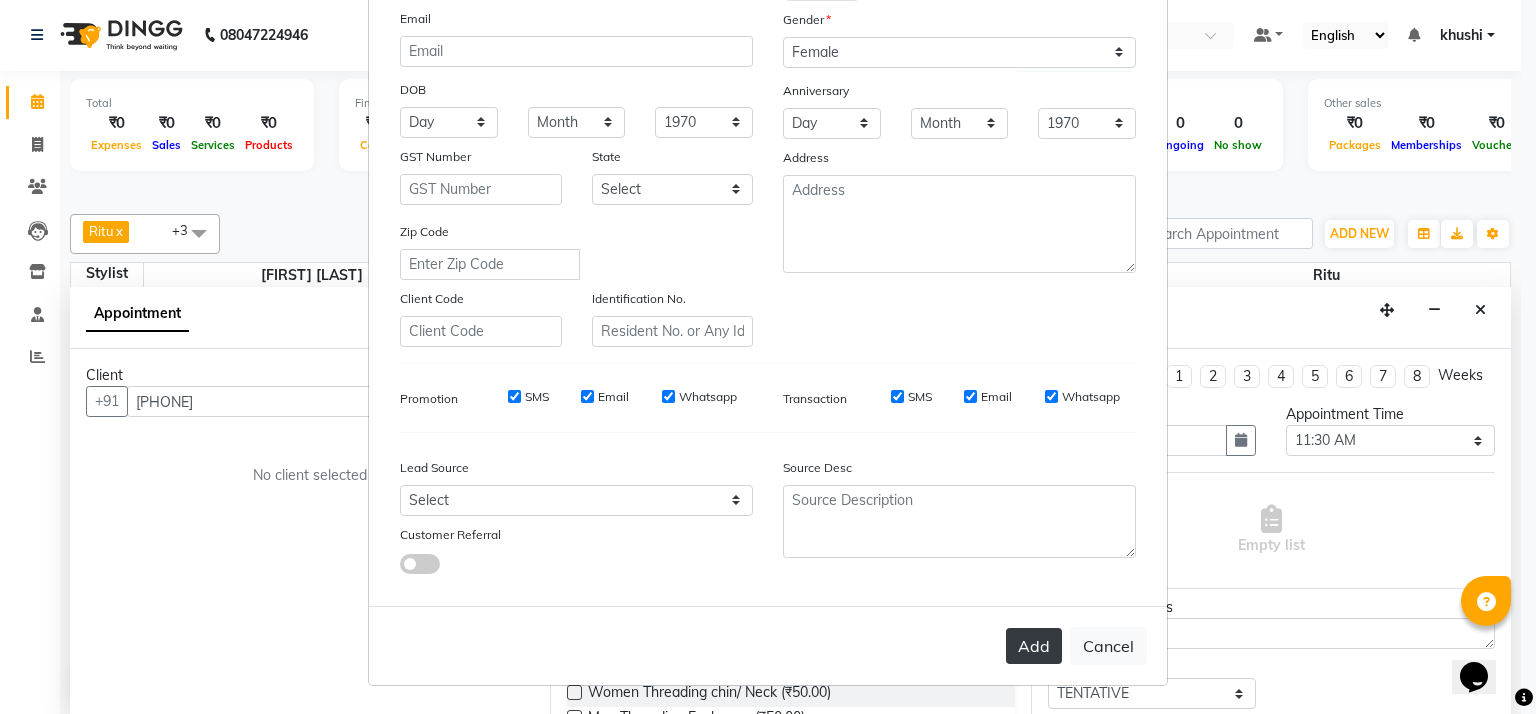click on "Add" at bounding box center [1034, 646] 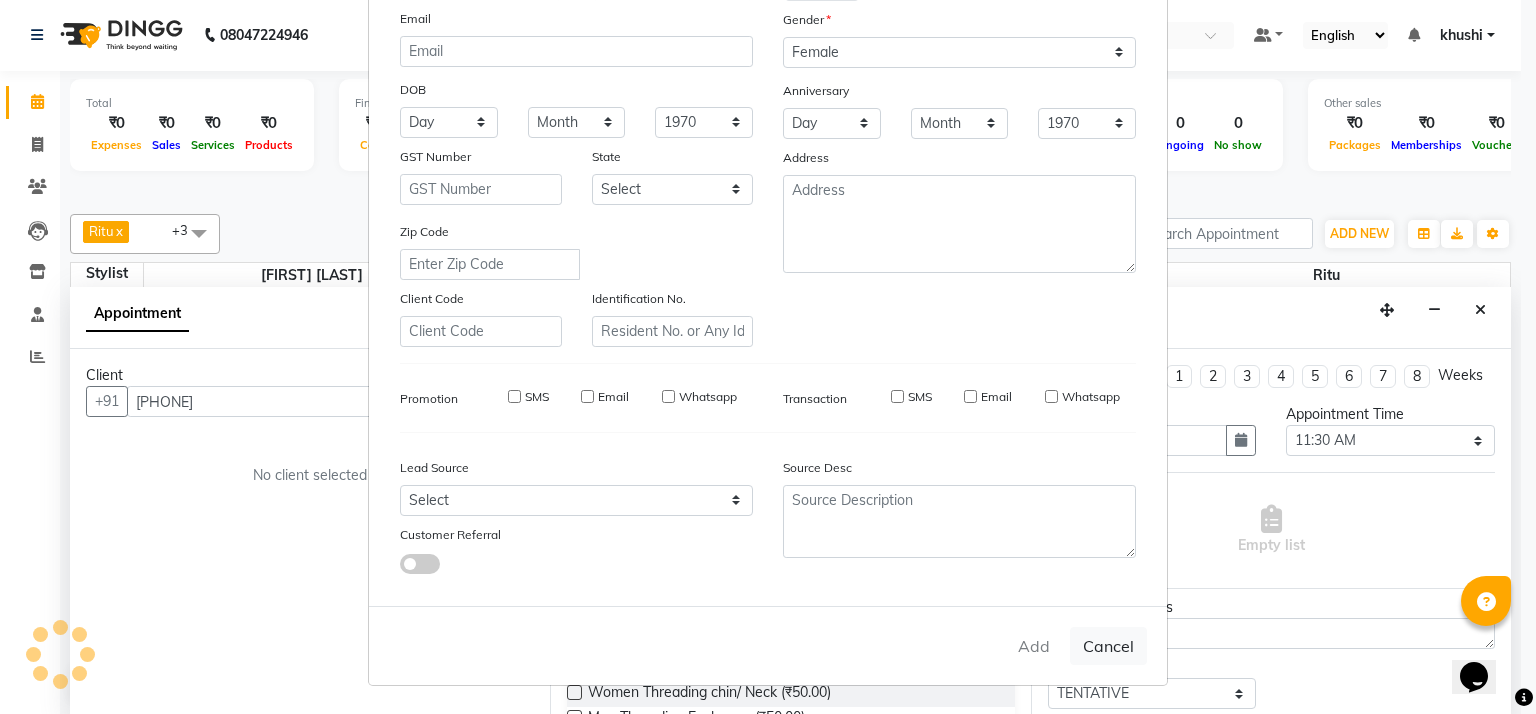 type 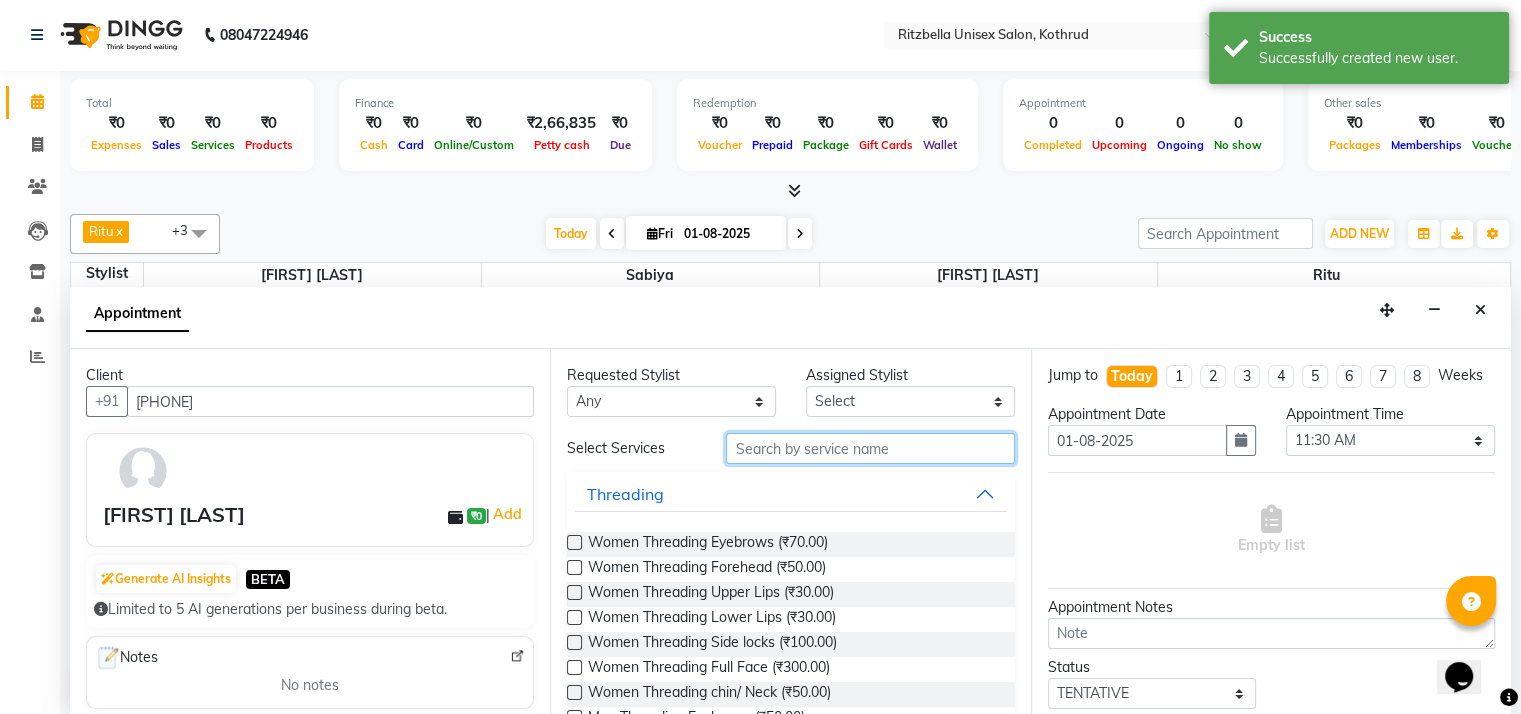 click at bounding box center (870, 448) 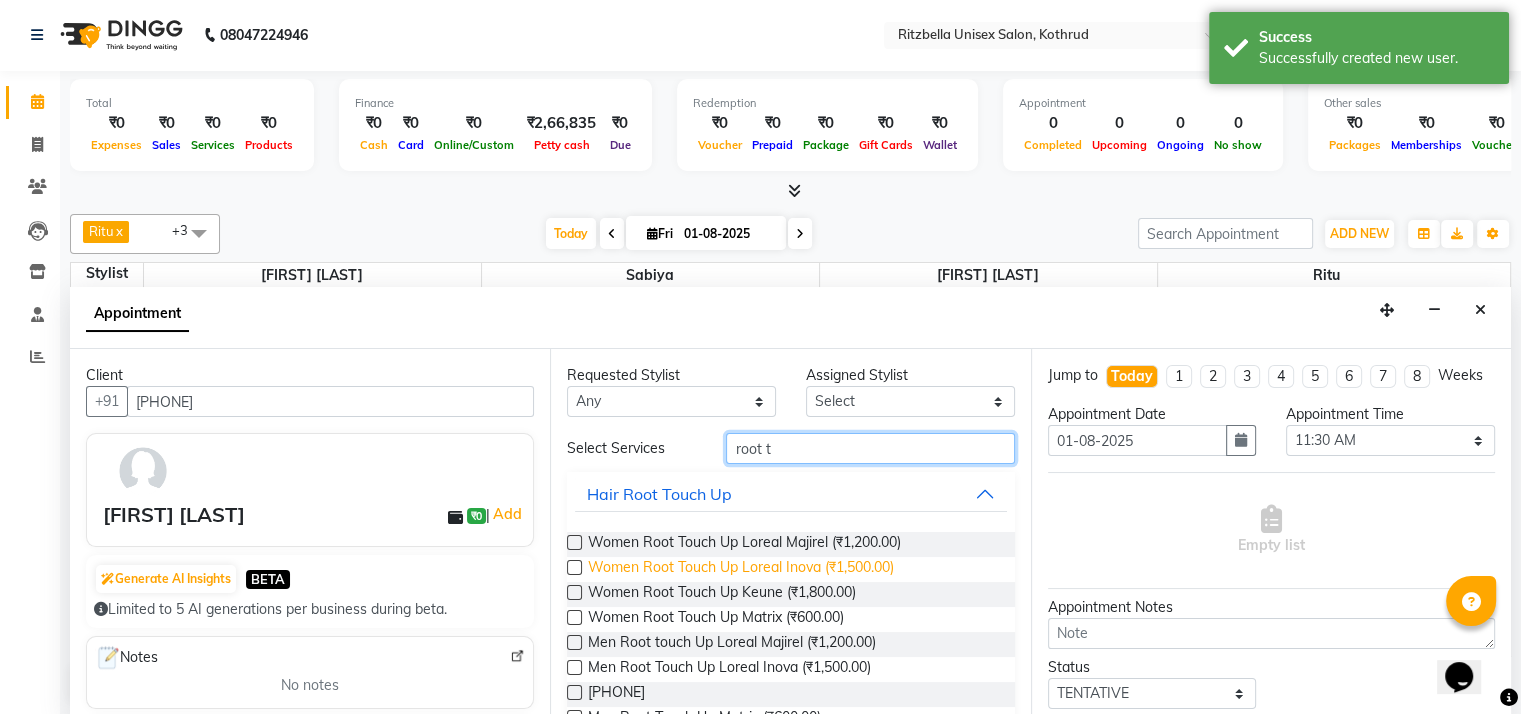 type on "root t" 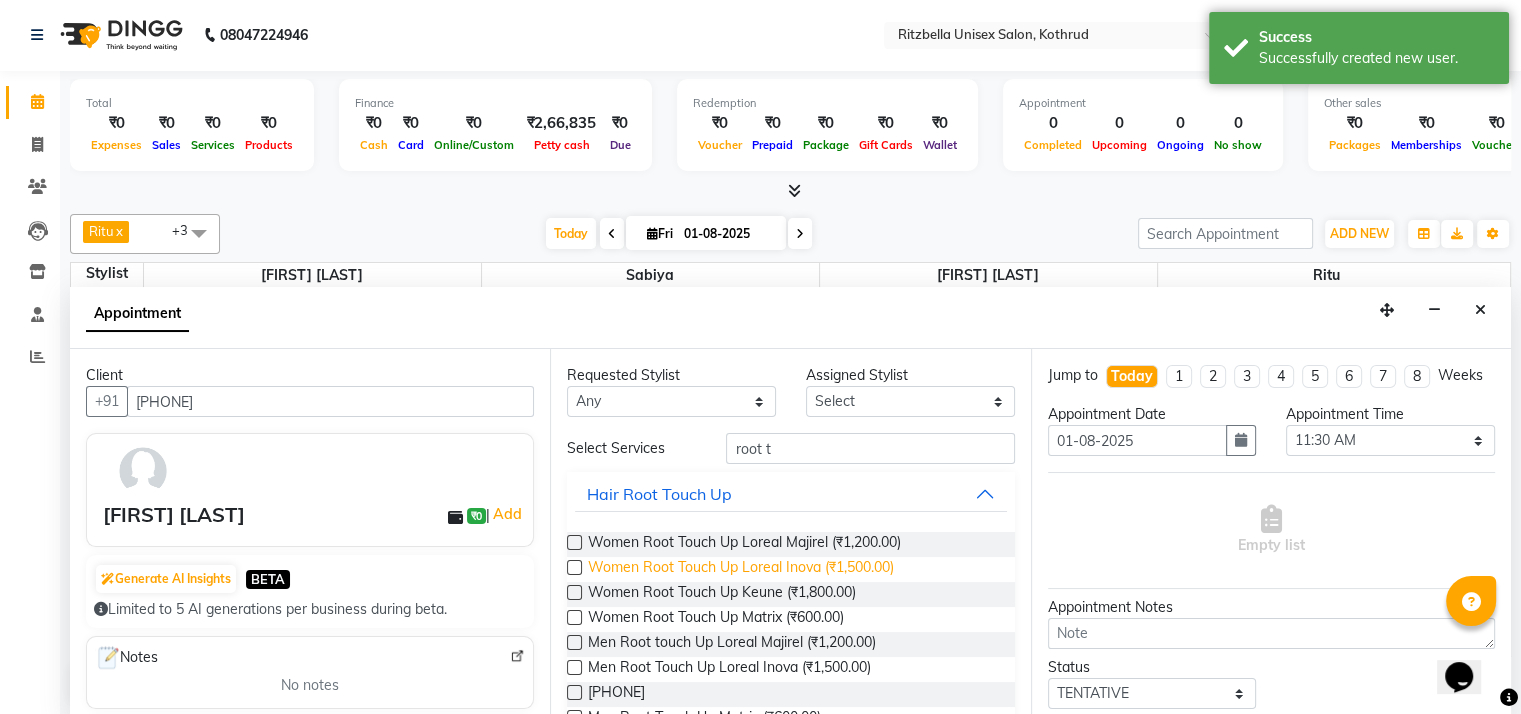 click on "Women Root Touch Up Loreal Inova  (₹1,500.00)" at bounding box center [741, 569] 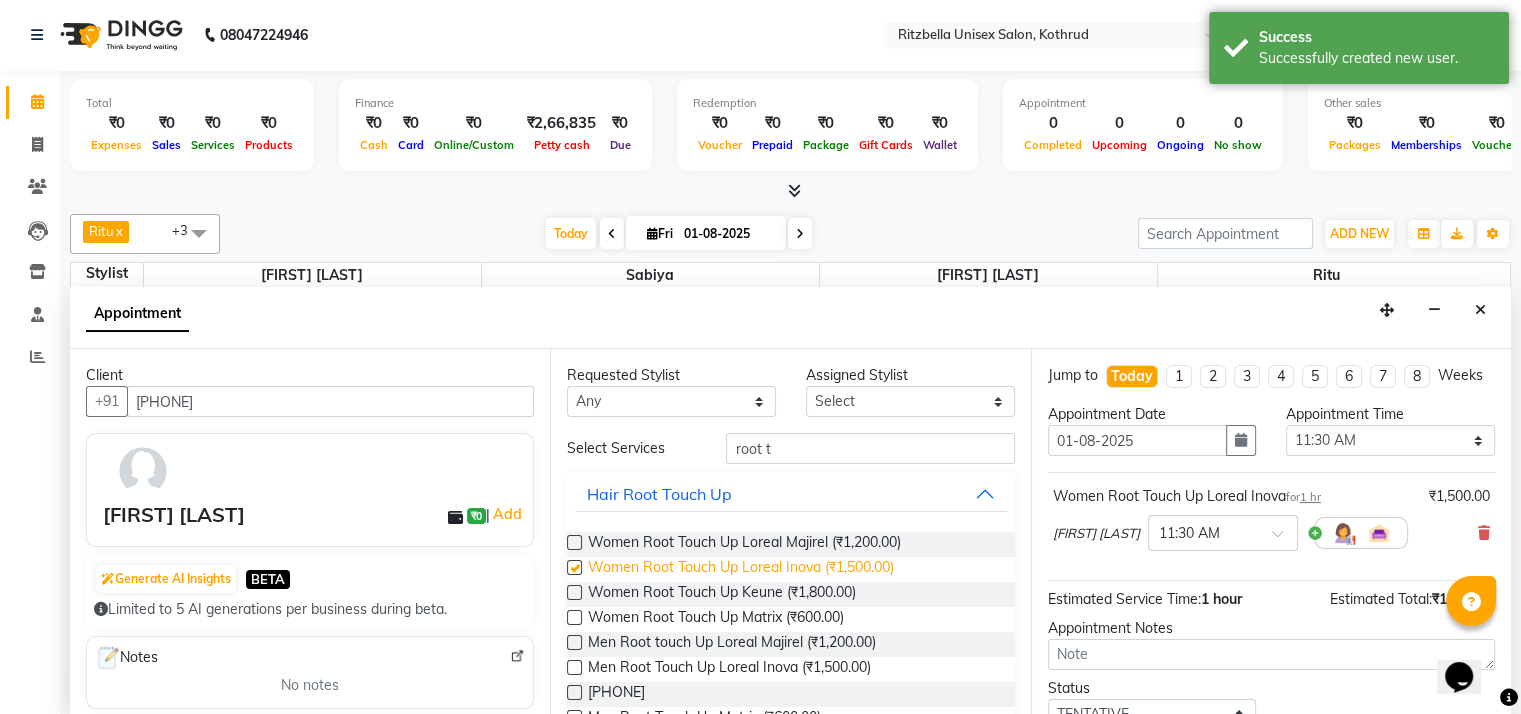 checkbox on "false" 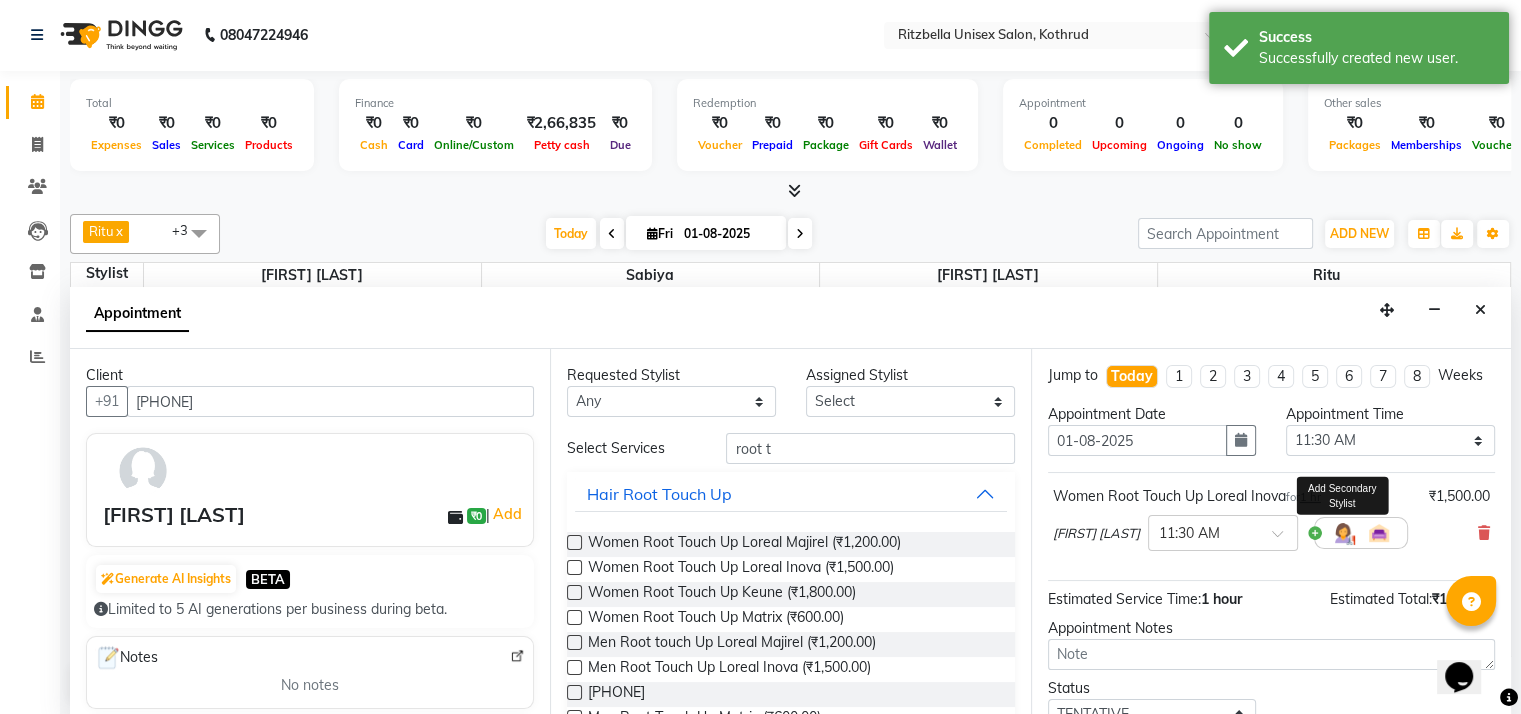 scroll, scrollTop: 159, scrollLeft: 0, axis: vertical 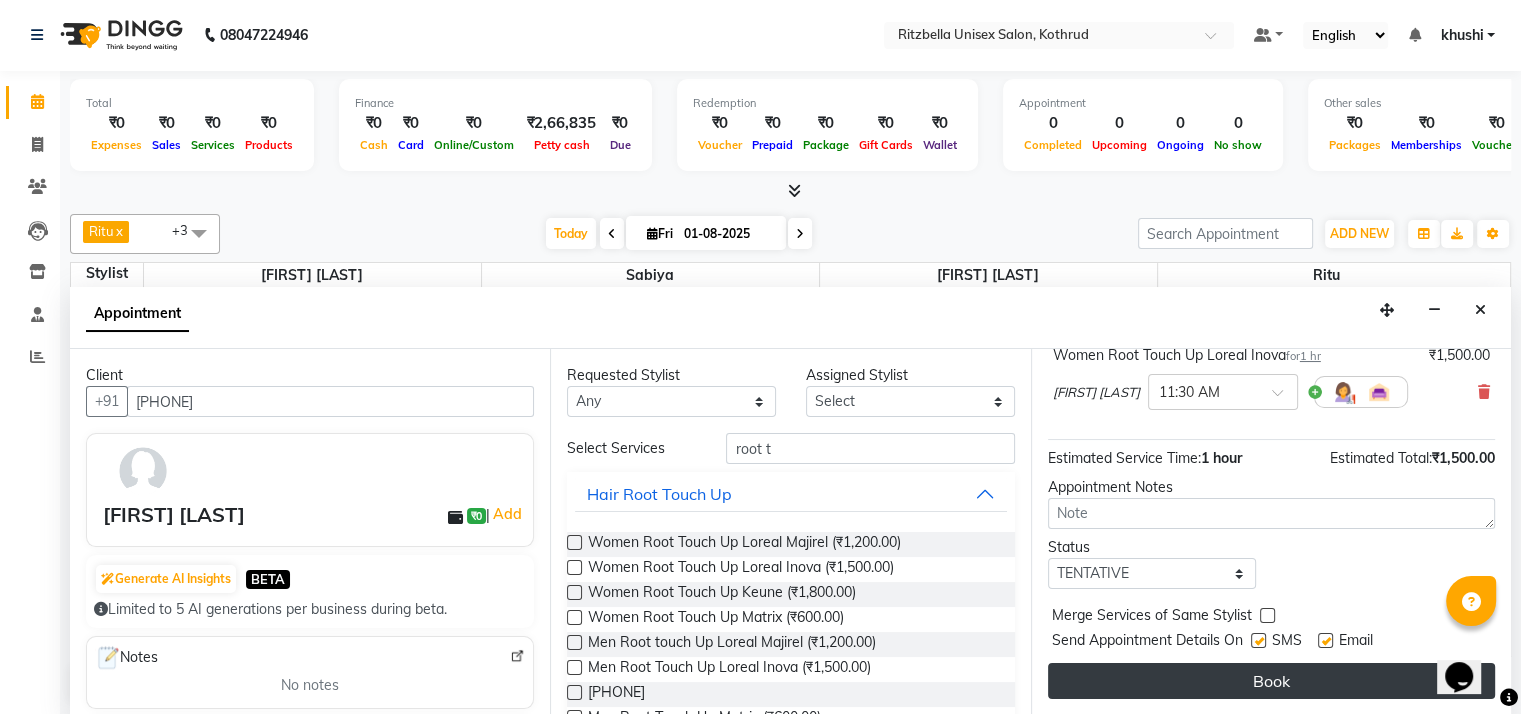 click on "Book" at bounding box center (1271, 681) 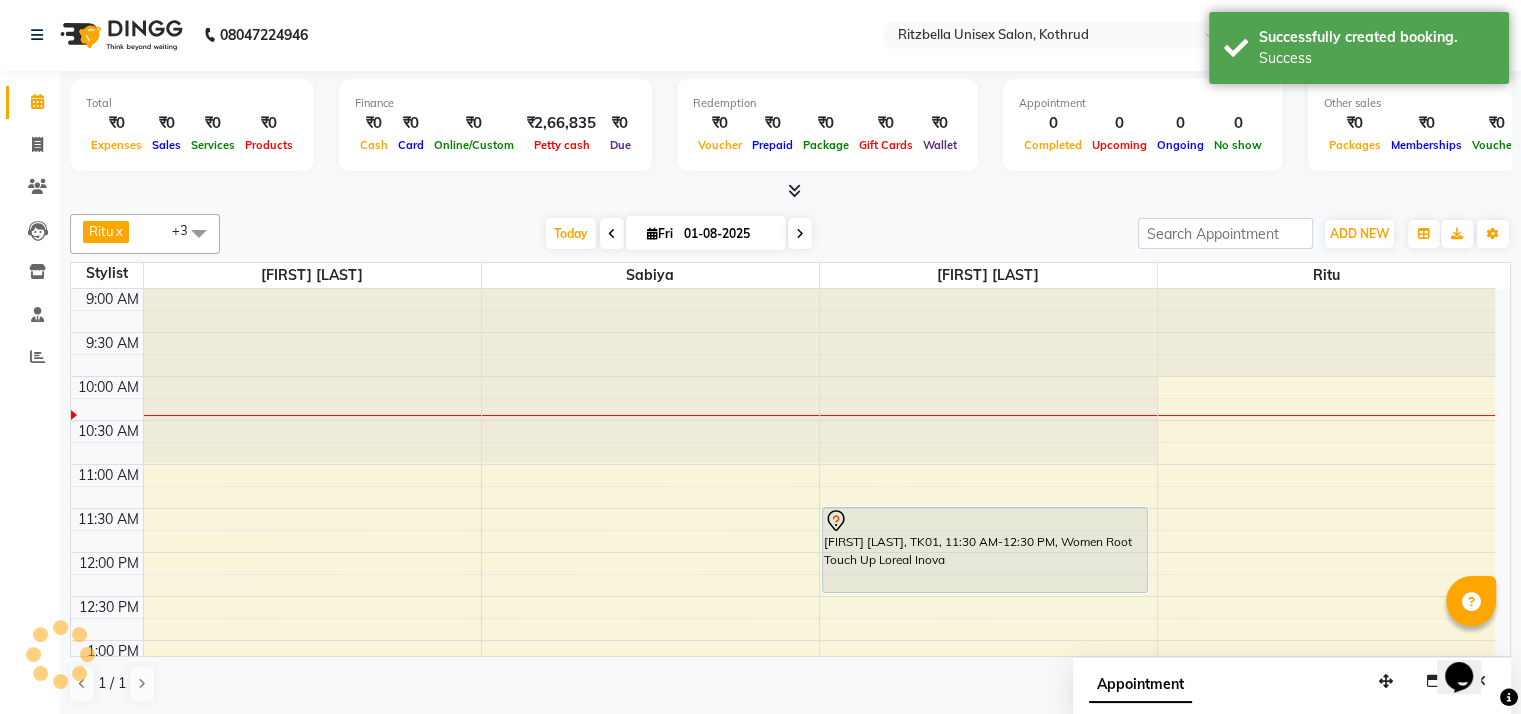 scroll, scrollTop: 0, scrollLeft: 0, axis: both 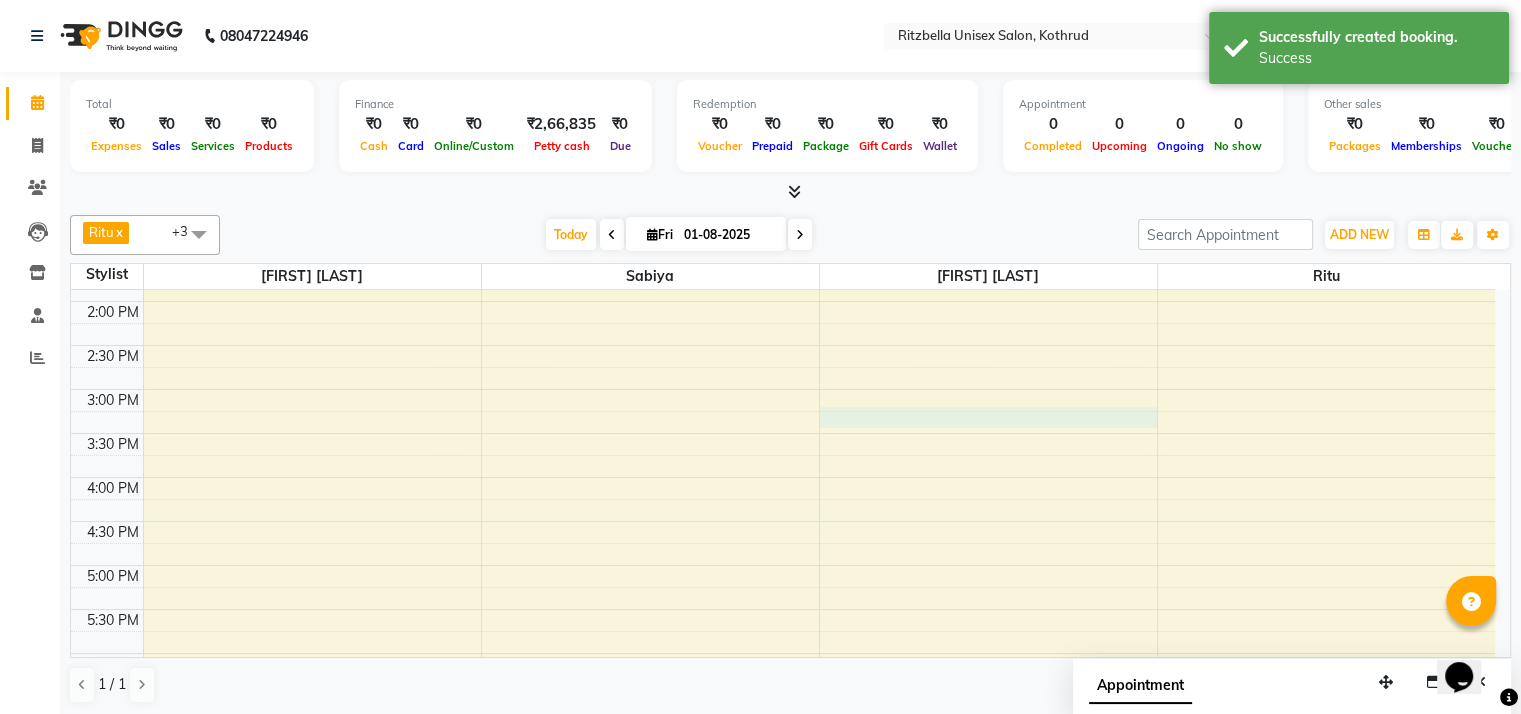 click on "11:30 AM-12:30 PM, Women Root Touch Up Loreal Inova" at bounding box center (783, 433) 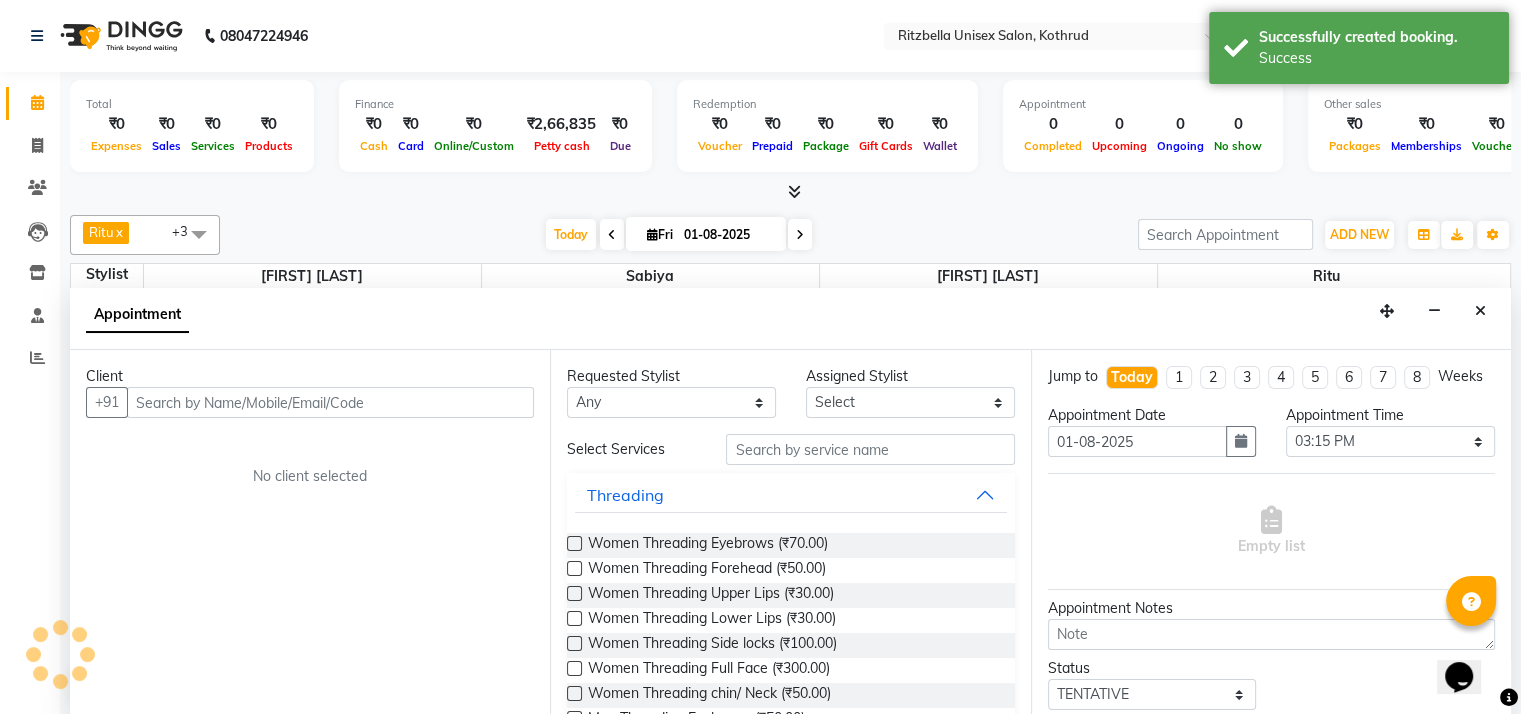 scroll, scrollTop: 1, scrollLeft: 0, axis: vertical 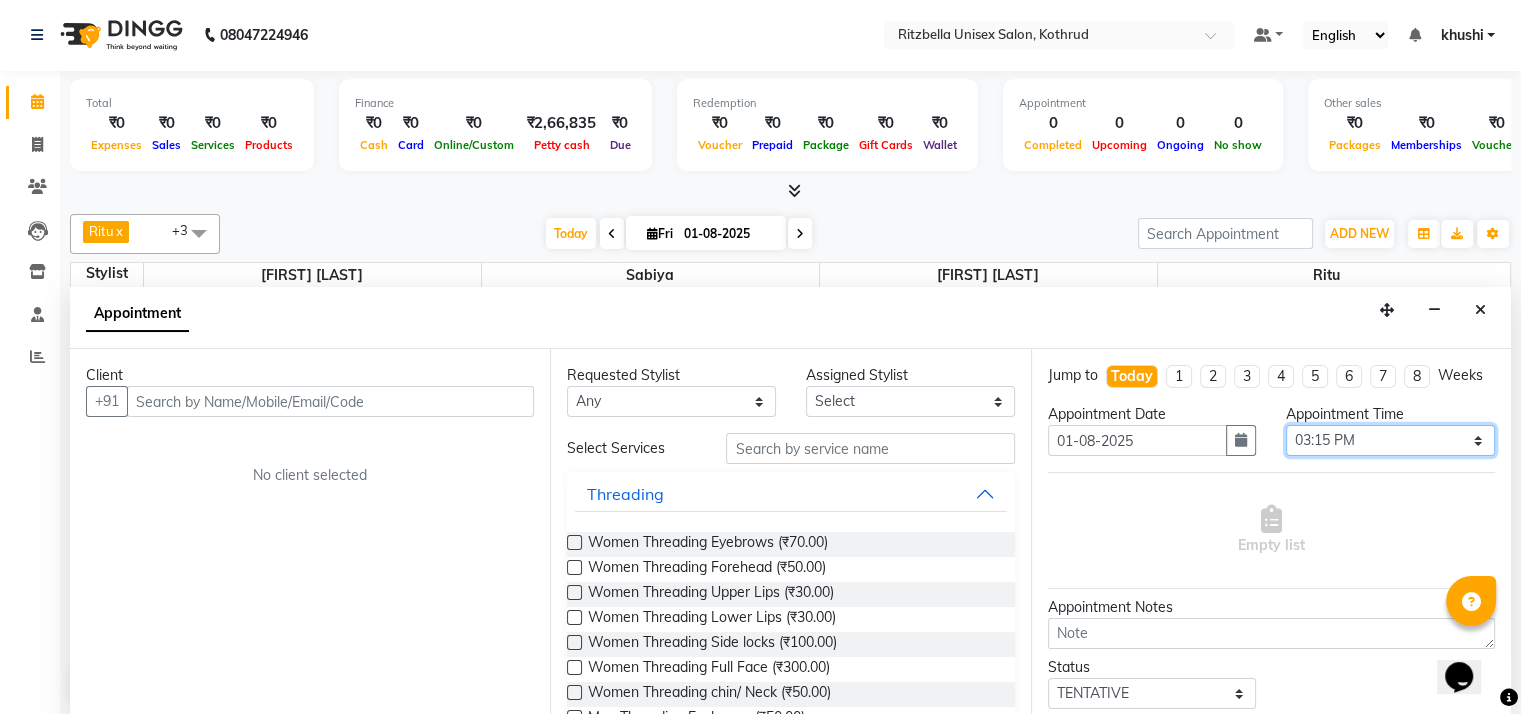 click on "Select 10:00 AM 10:15 AM 10:30 AM 10:45 AM 11:00 AM 11:15 AM 11:30 AM 11:45 AM 12:00 PM 12:15 PM 12:30 PM 12:45 PM 01:00 PM 01:15 PM 01:30 PM 01:45 PM 02:00 PM 02:15 PM 02:30 PM 02:45 PM 03:00 PM 03:15 PM 03:30 PM 03:45 PM 04:00 PM 04:15 PM 04:30 PM 04:45 PM 05:00 PM 05:15 PM 05:30 PM 05:45 PM 06:00 PM 06:15 PM 06:30 PM 06:45 PM 07:00 PM 07:15 PM 07:30 PM 07:45 PM 08:00 PM 08:15 PM 08:30 PM 08:45 PM 09:00 PM" at bounding box center [1390, 440] 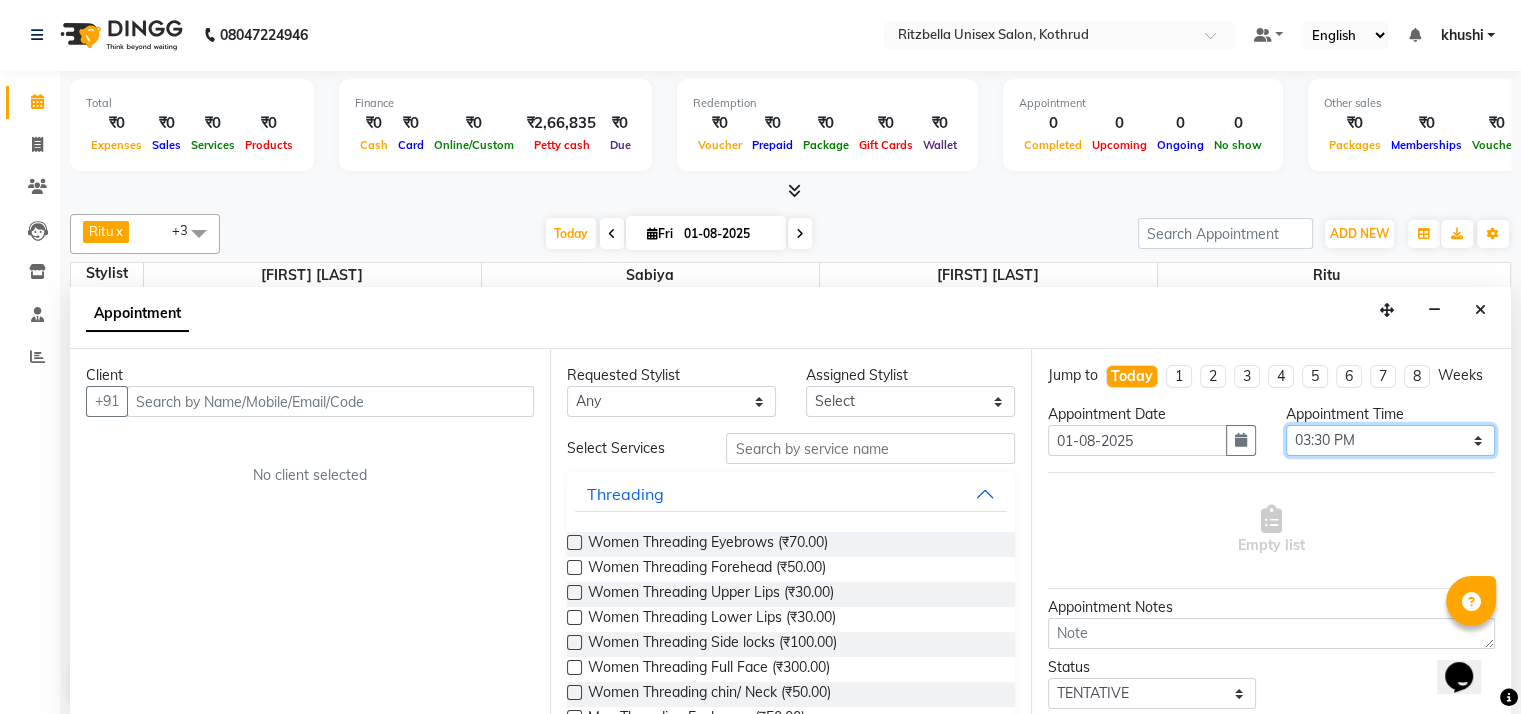 click on "Select 10:00 AM 10:15 AM 10:30 AM 10:45 AM 11:00 AM 11:15 AM 11:30 AM 11:45 AM 12:00 PM 12:15 PM 12:30 PM 12:45 PM 01:00 PM 01:15 PM 01:30 PM 01:45 PM 02:00 PM 02:15 PM 02:30 PM 02:45 PM 03:00 PM 03:15 PM 03:30 PM 03:45 PM 04:00 PM 04:15 PM 04:30 PM 04:45 PM 05:00 PM 05:15 PM 05:30 PM 05:45 PM 06:00 PM 06:15 PM 06:30 PM 06:45 PM 07:00 PM 07:15 PM 07:30 PM 07:45 PM 08:00 PM 08:15 PM 08:30 PM 08:45 PM 09:00 PM" at bounding box center (1390, 440) 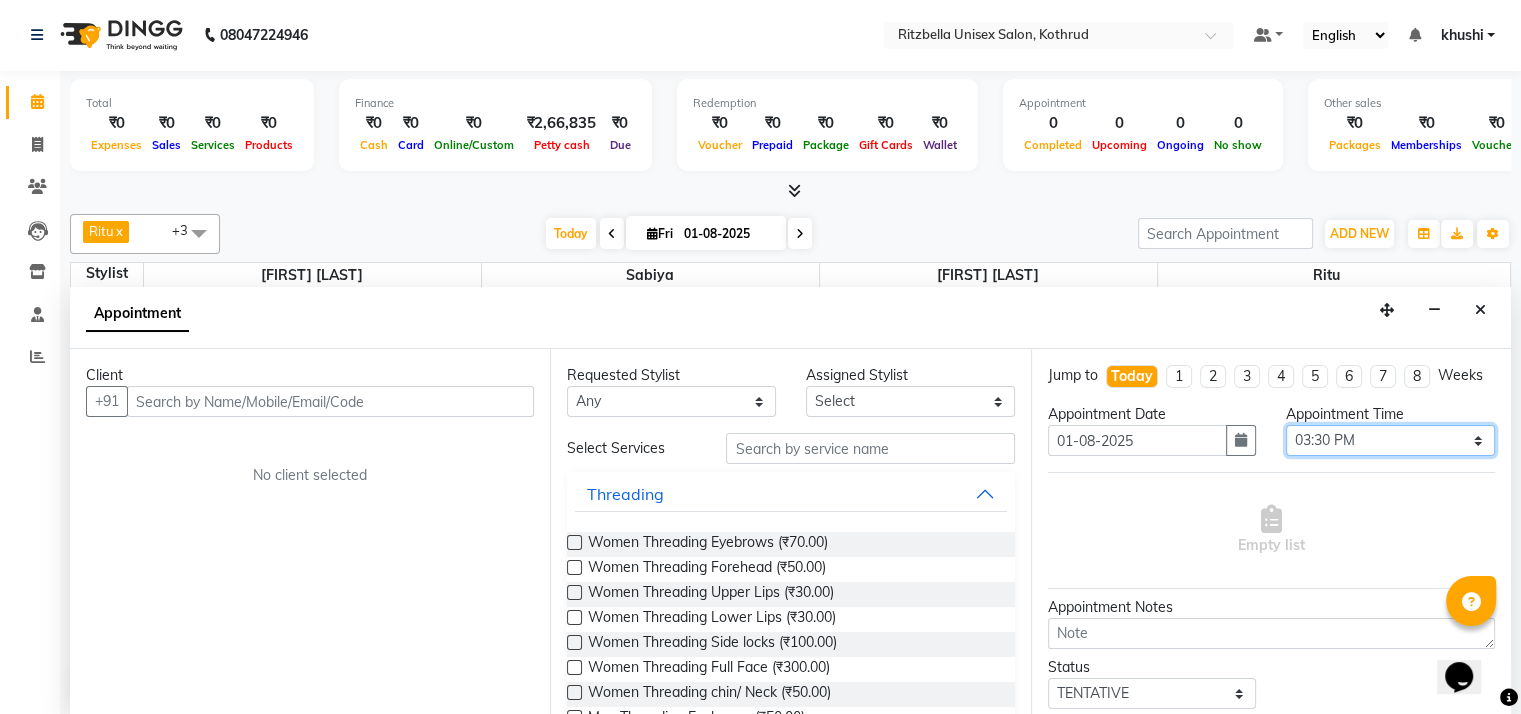 select on "900" 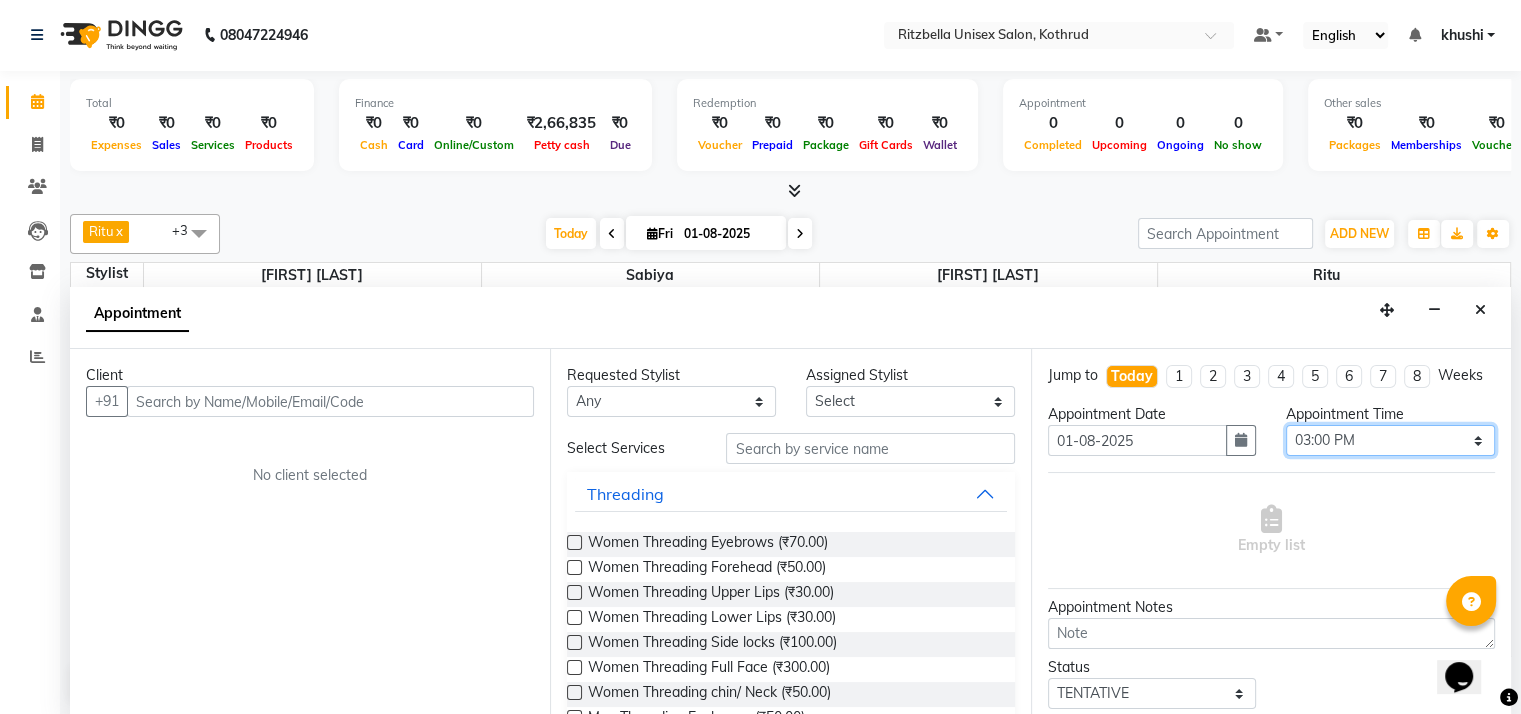 click on "Select 10:00 AM 10:15 AM 10:30 AM 10:45 AM 11:00 AM 11:15 AM 11:30 AM 11:45 AM 12:00 PM 12:15 PM 12:30 PM 12:45 PM 01:00 PM 01:15 PM 01:30 PM 01:45 PM 02:00 PM 02:15 PM 02:30 PM 02:45 PM 03:00 PM 03:15 PM 03:30 PM 03:45 PM 04:00 PM 04:15 PM 04:30 PM 04:45 PM 05:00 PM 05:15 PM 05:30 PM 05:45 PM 06:00 PM 06:15 PM 06:30 PM 06:45 PM 07:00 PM 07:15 PM 07:30 PM 07:45 PM 08:00 PM 08:15 PM 08:30 PM 08:45 PM 09:00 PM" at bounding box center (1390, 440) 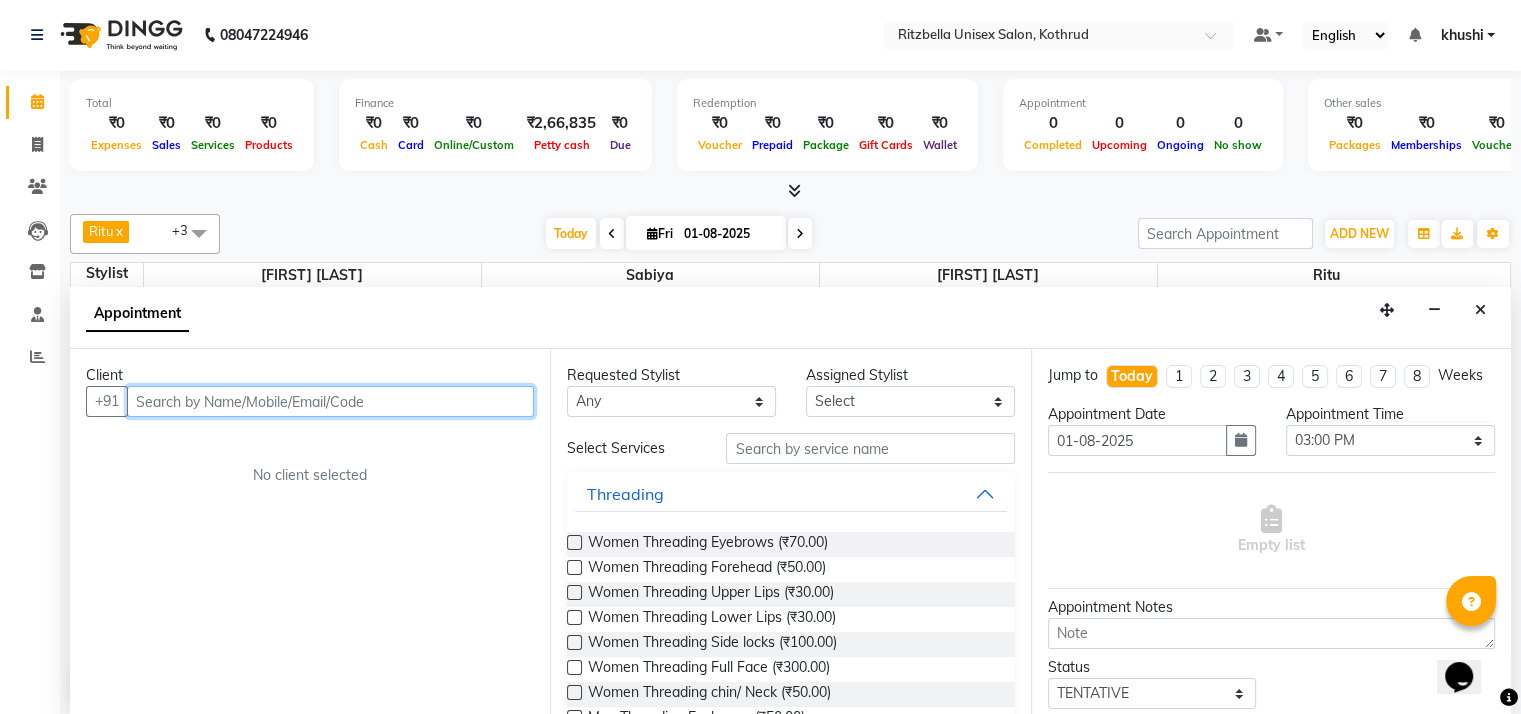 click at bounding box center [330, 401] 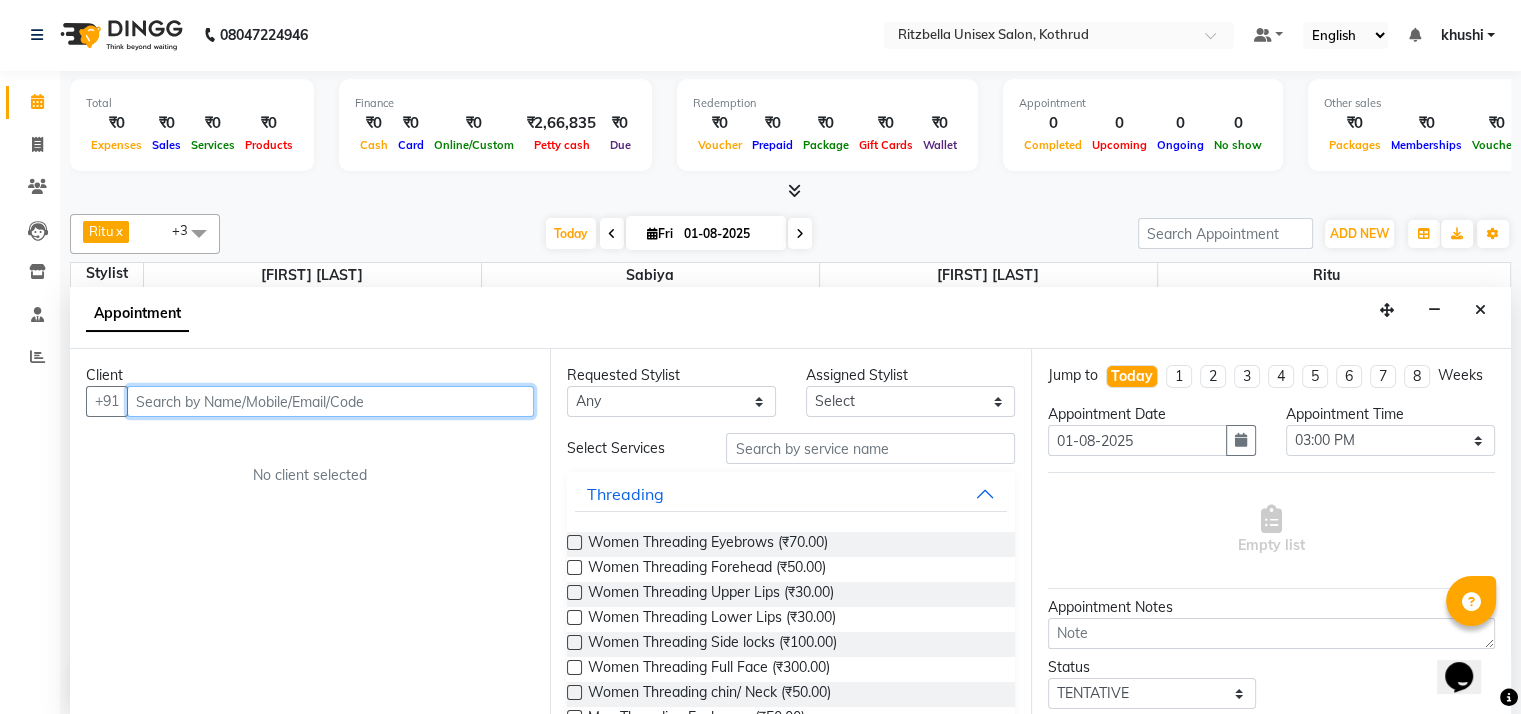 click at bounding box center (330, 401) 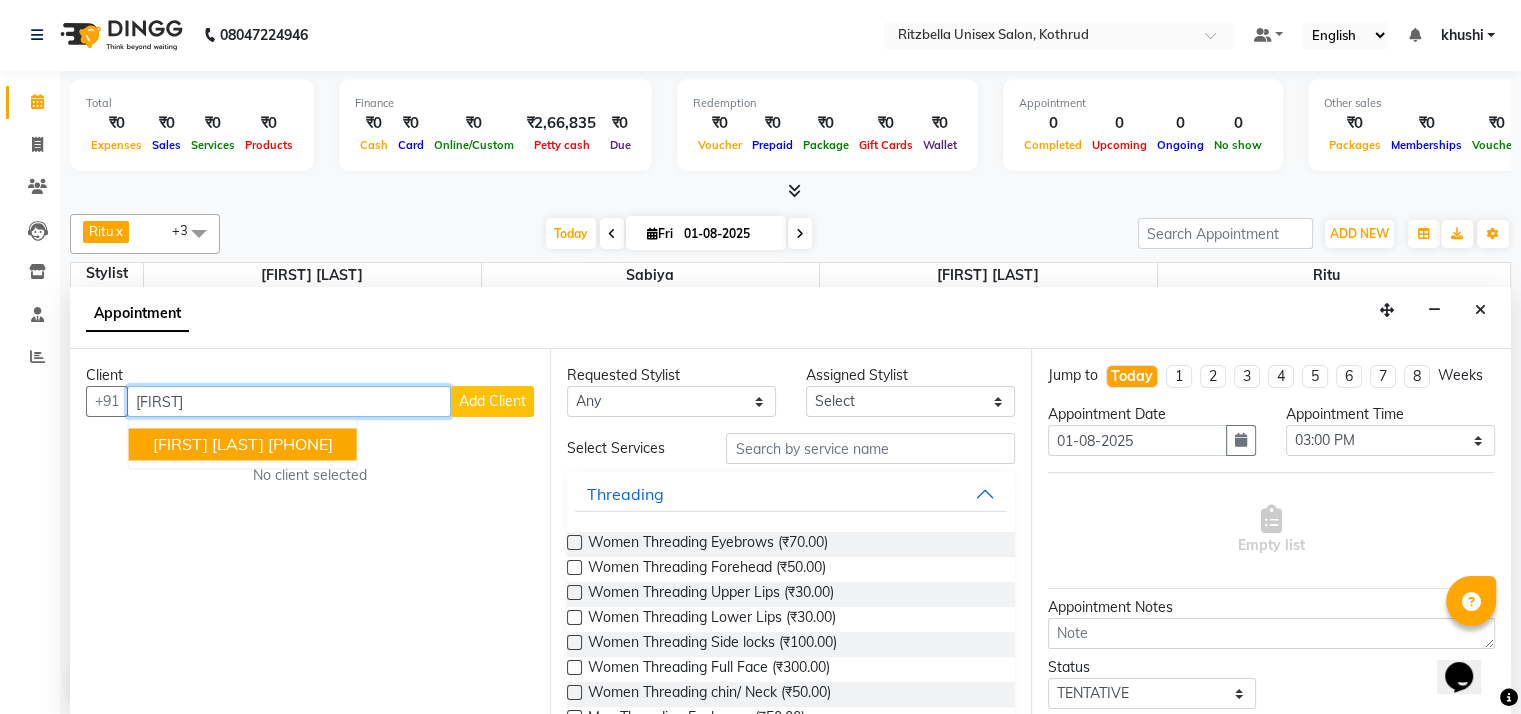 click on "[PHONE]" at bounding box center [300, 445] 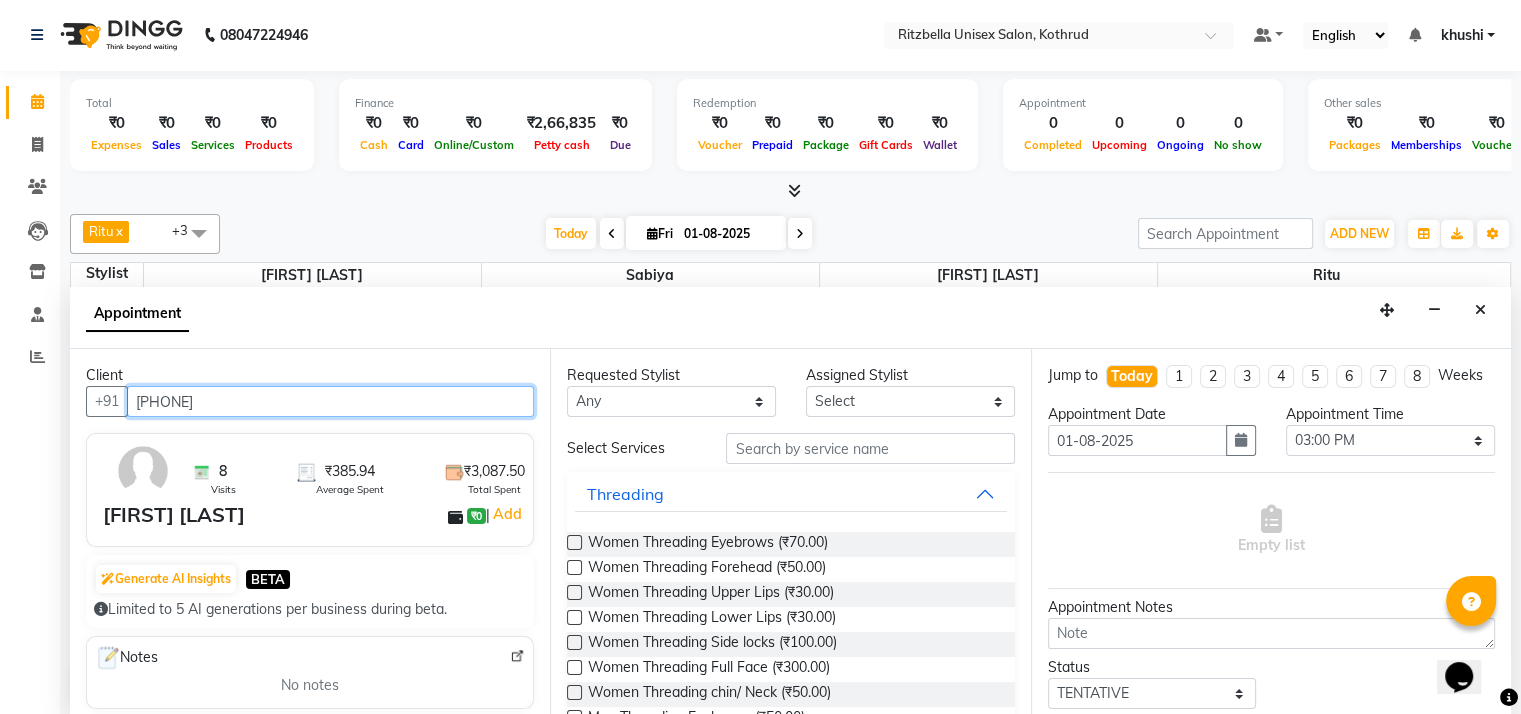 type on "[PHONE]" 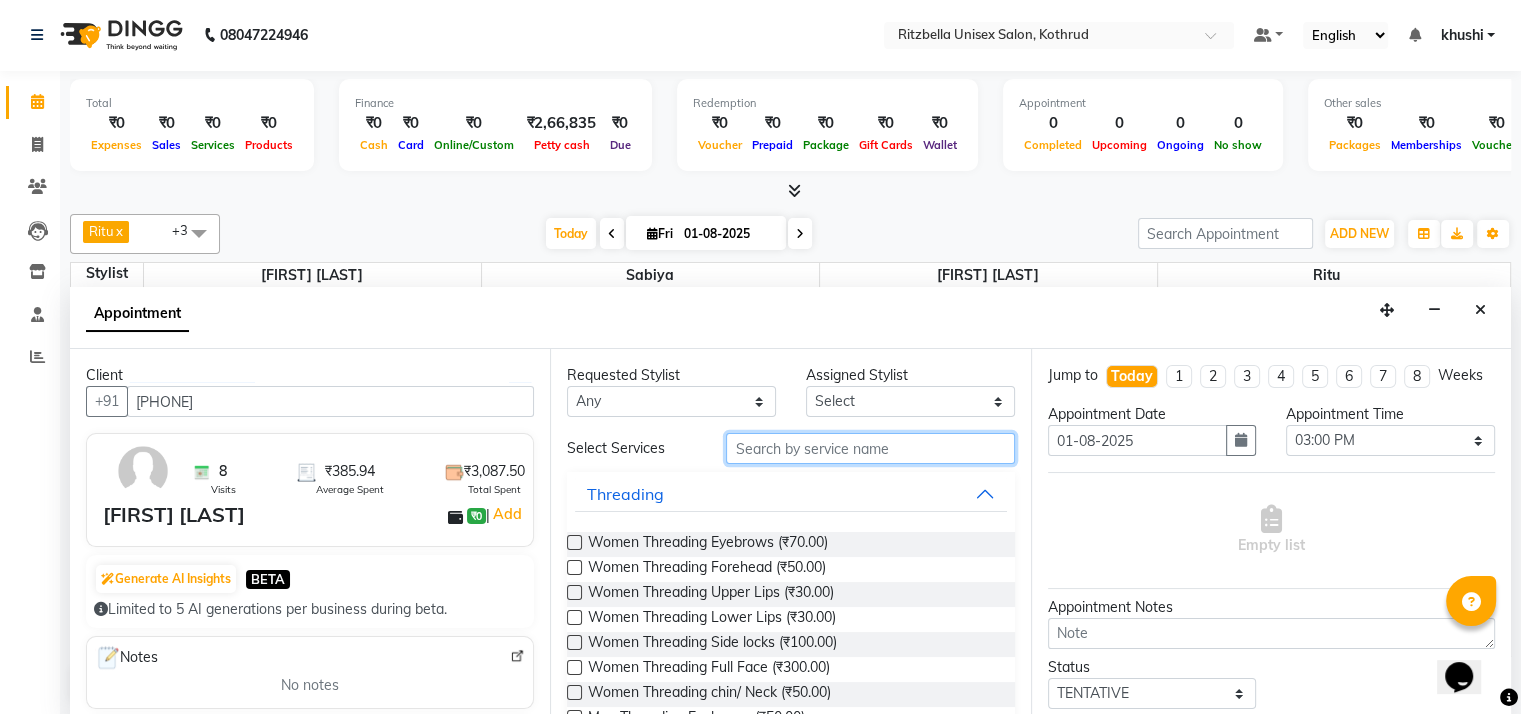 click at bounding box center (870, 448) 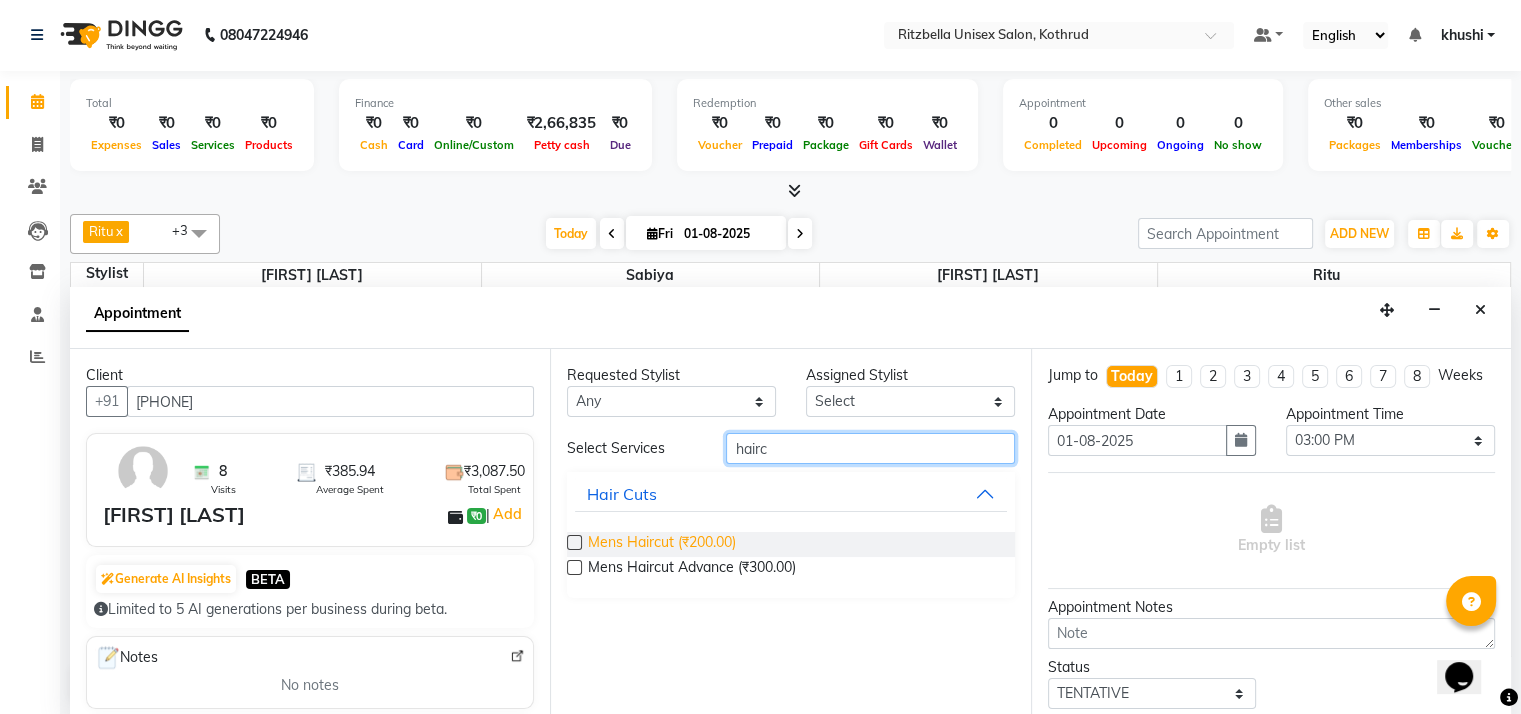 type on "hairc" 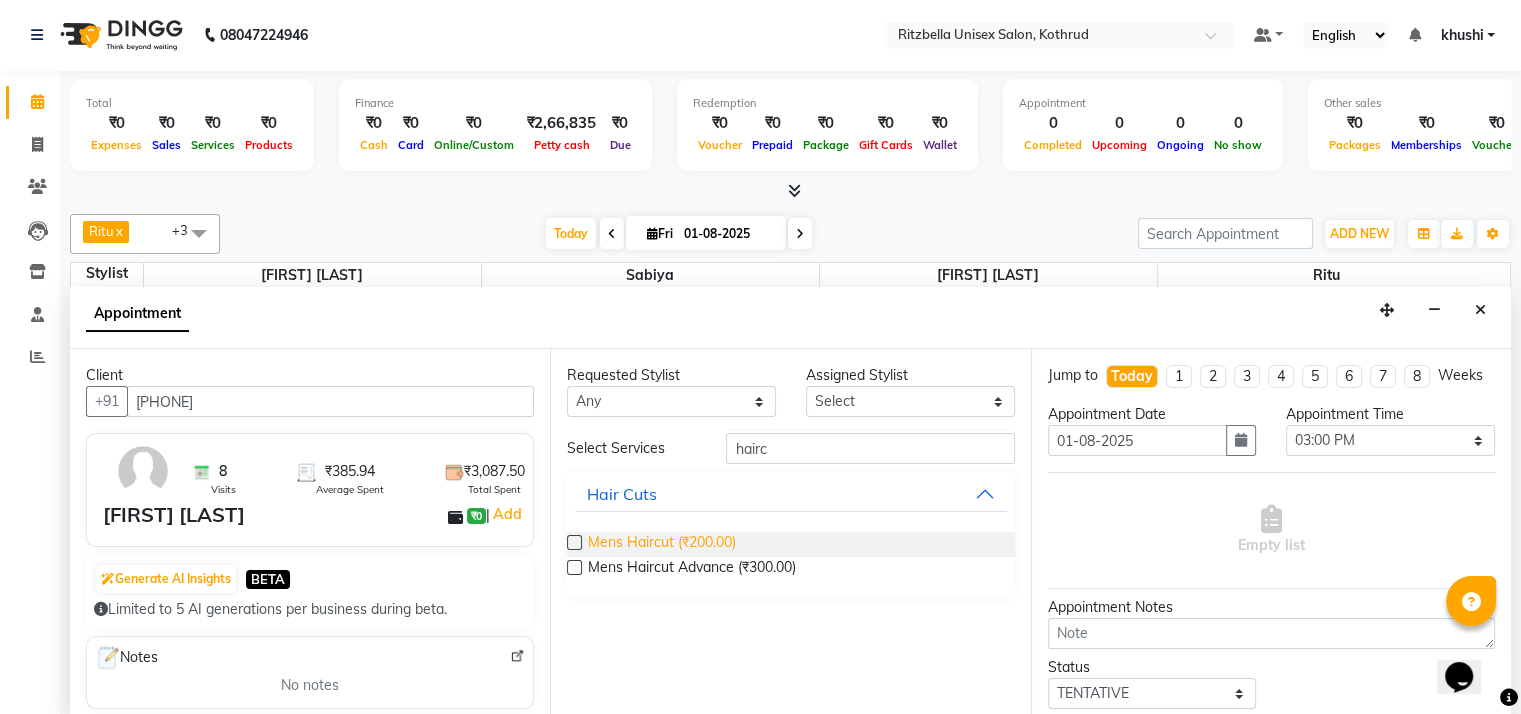 click on "Mens Haircut  (₹200.00)" at bounding box center (662, 544) 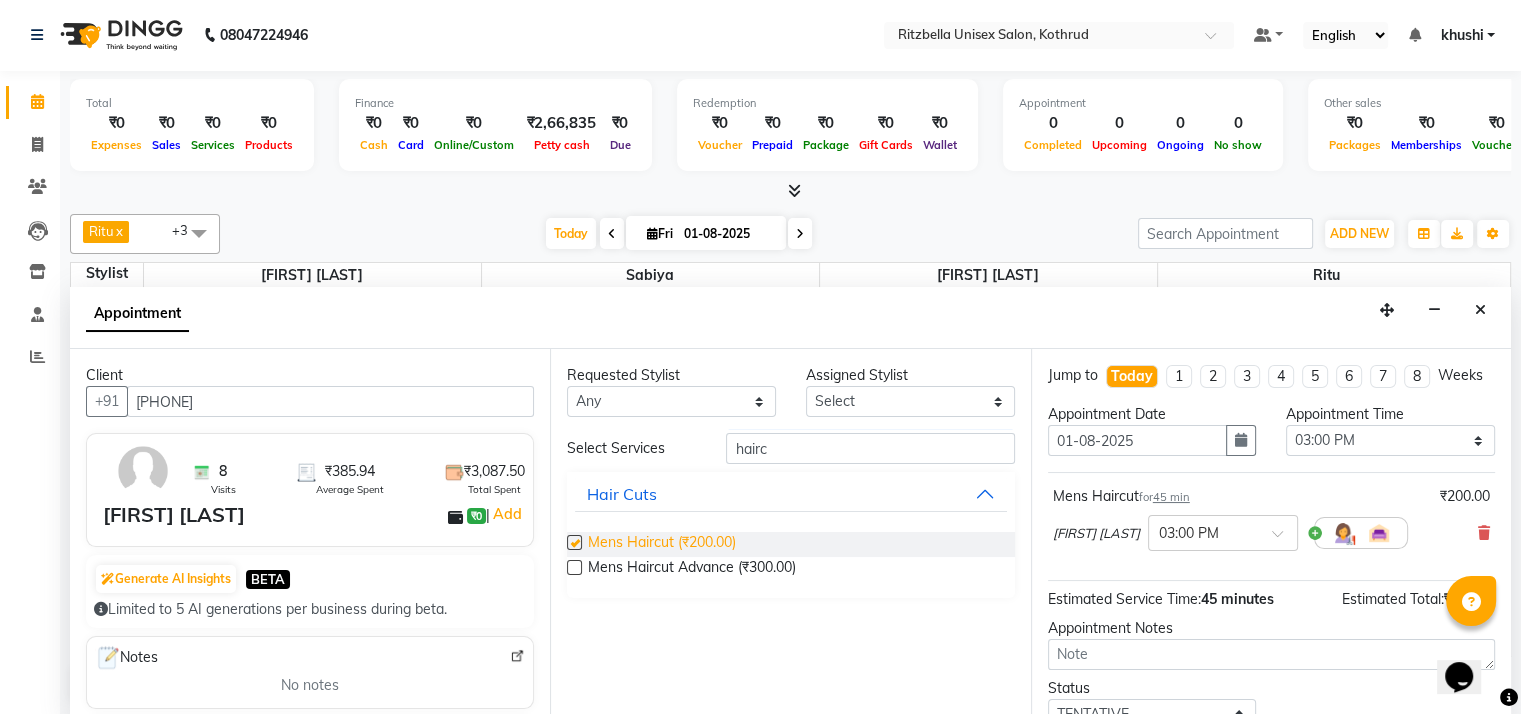 checkbox on "false" 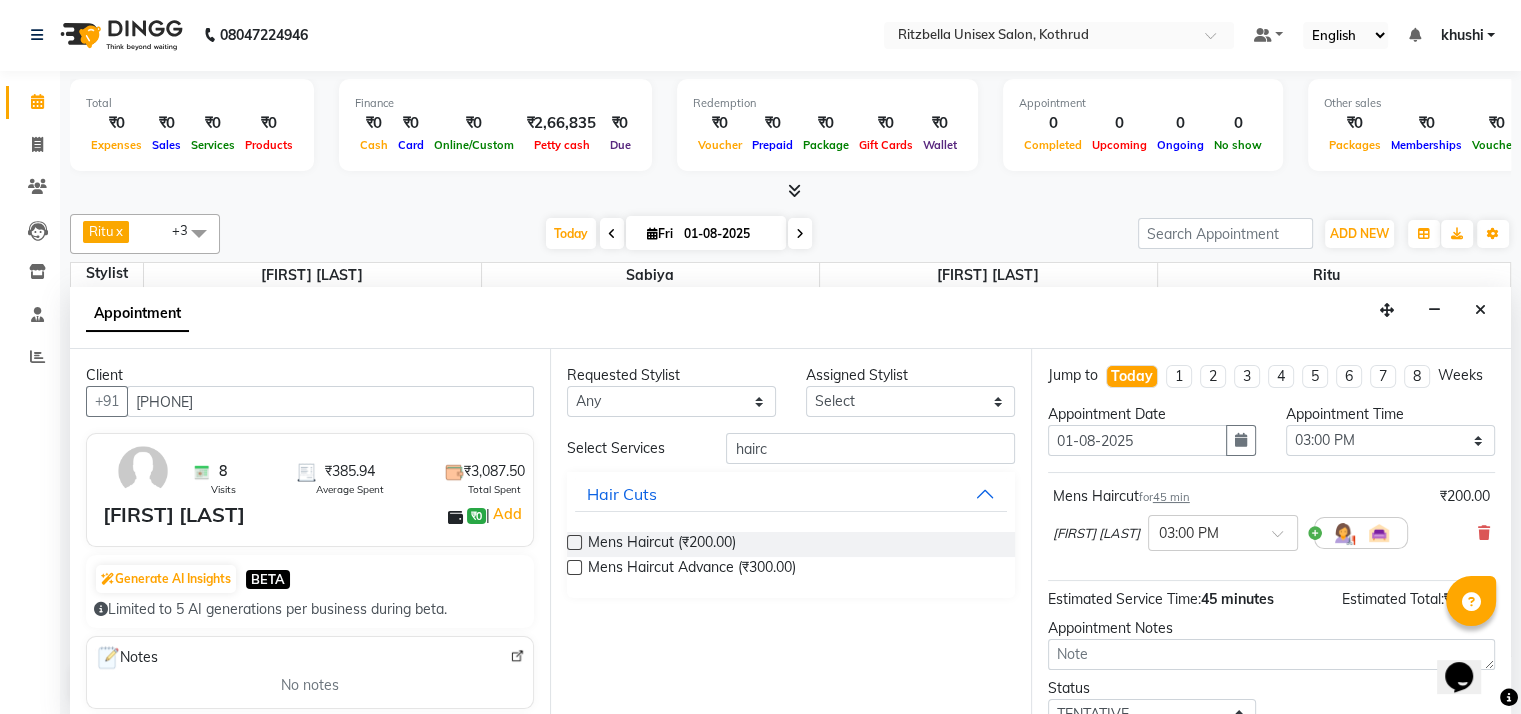 scroll, scrollTop: 159, scrollLeft: 0, axis: vertical 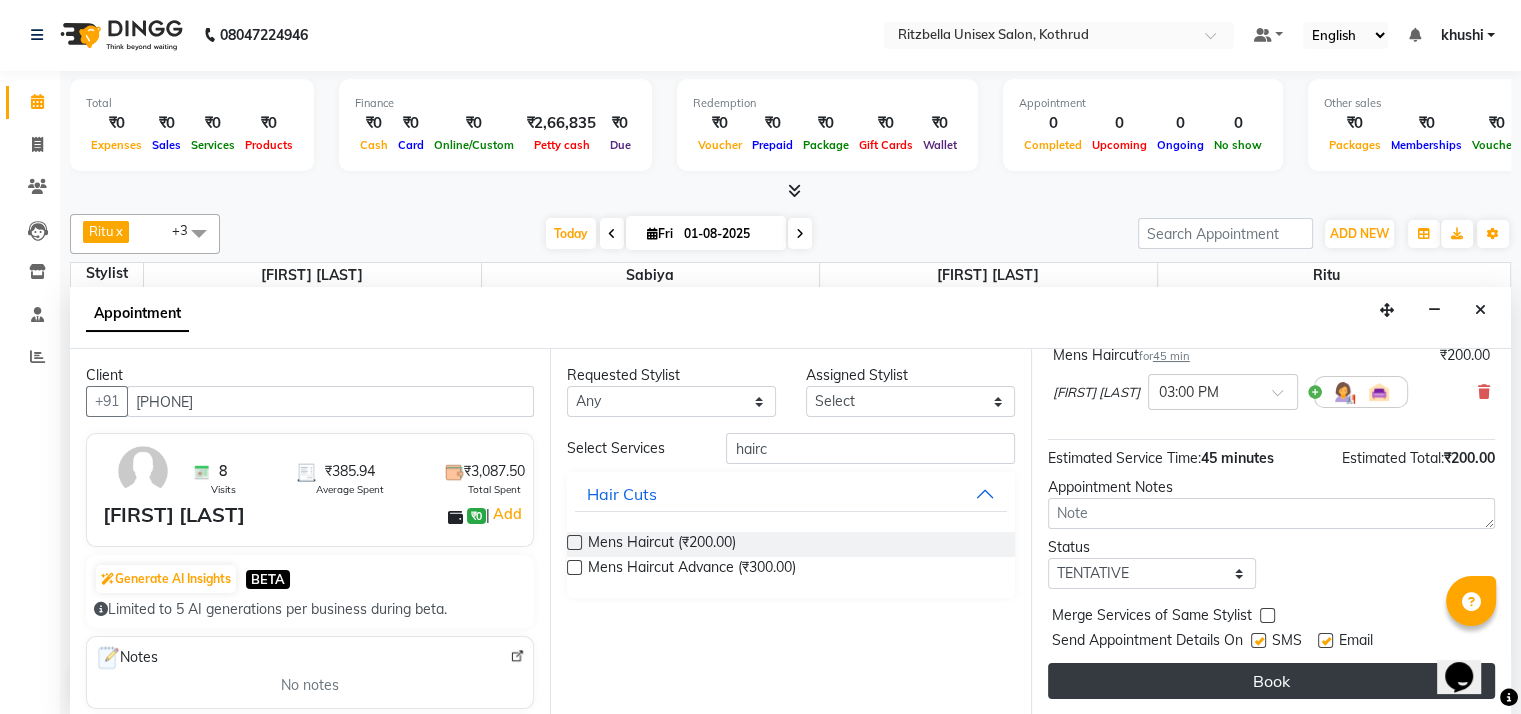 click on "Book" at bounding box center (1271, 681) 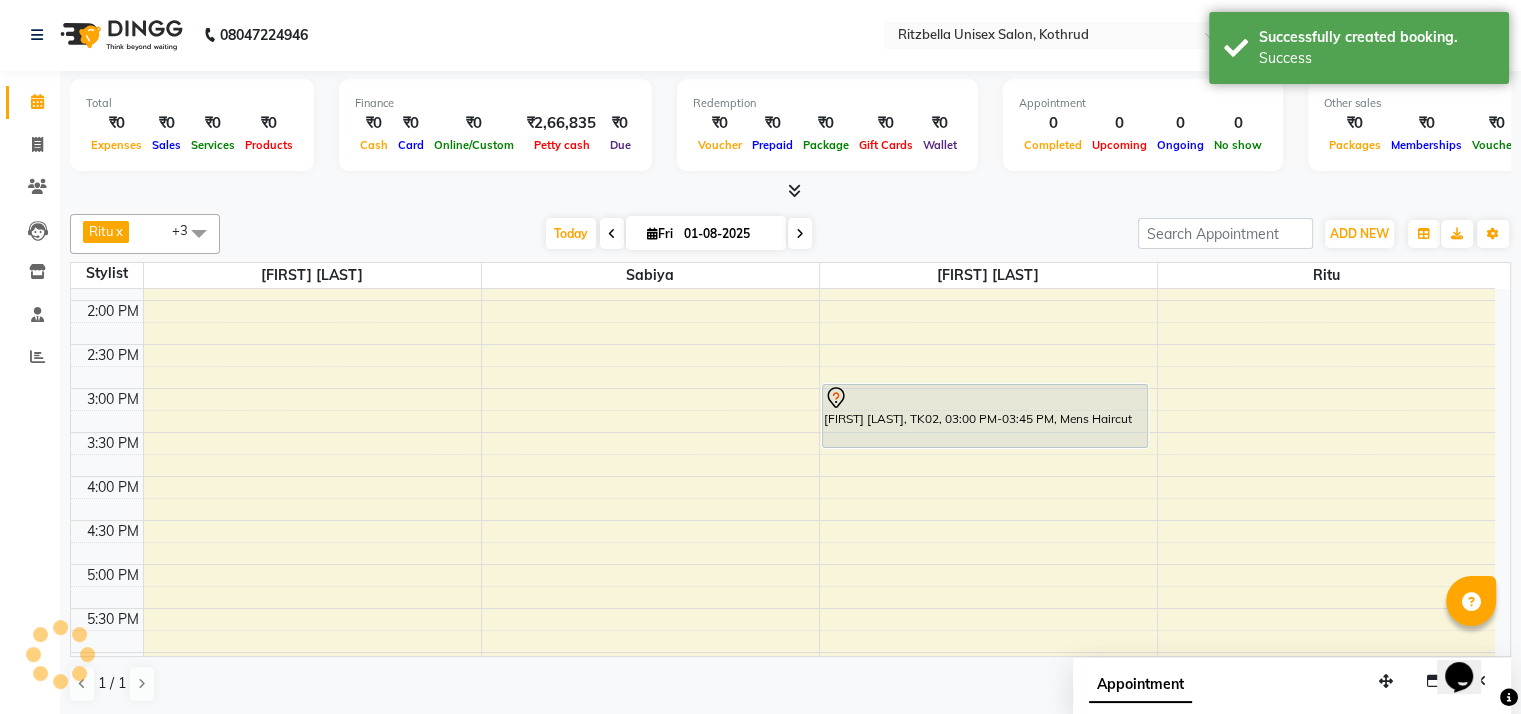 scroll, scrollTop: 0, scrollLeft: 0, axis: both 